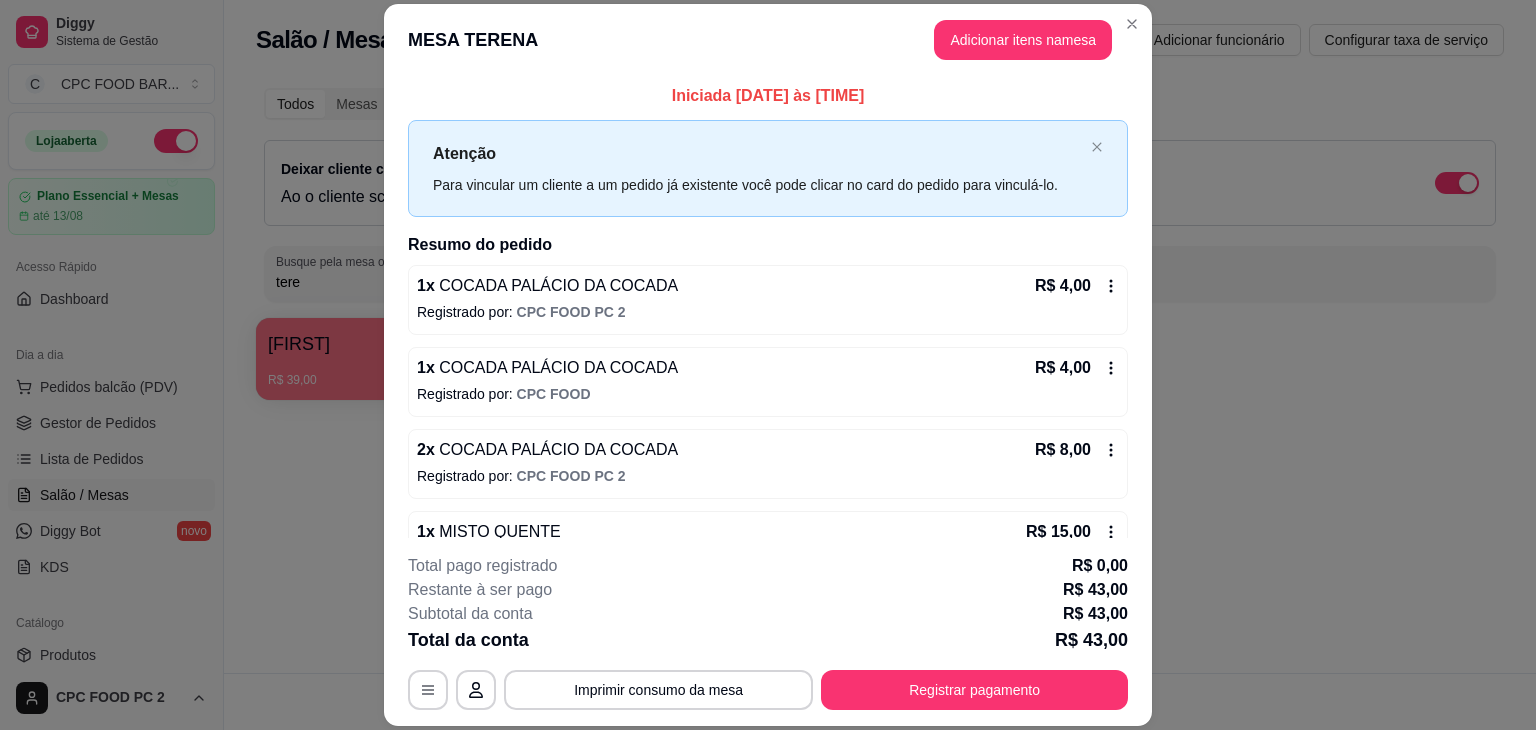 scroll, scrollTop: 0, scrollLeft: 0, axis: both 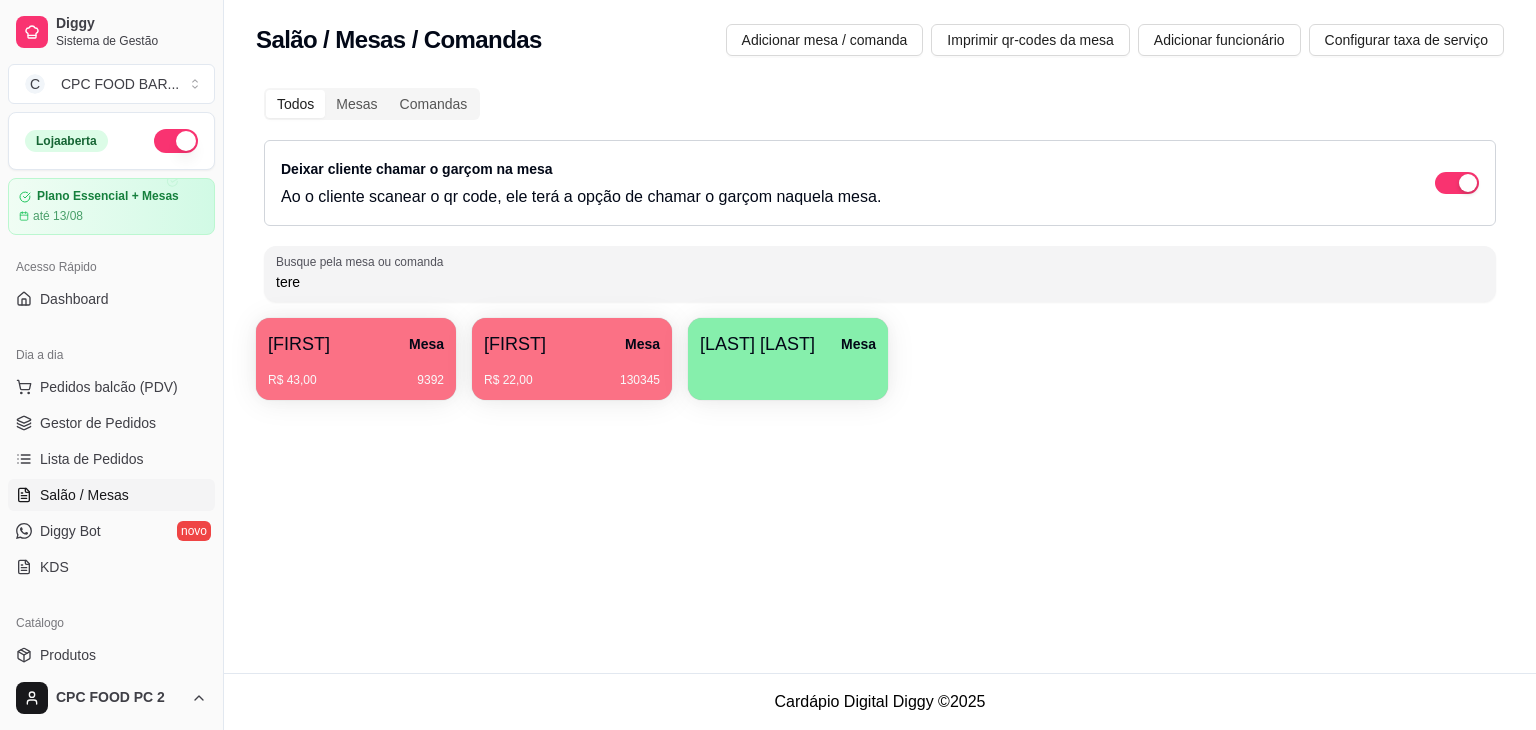 drag, startPoint x: 313, startPoint y: 285, endPoint x: 167, endPoint y: 279, distance: 146.12323 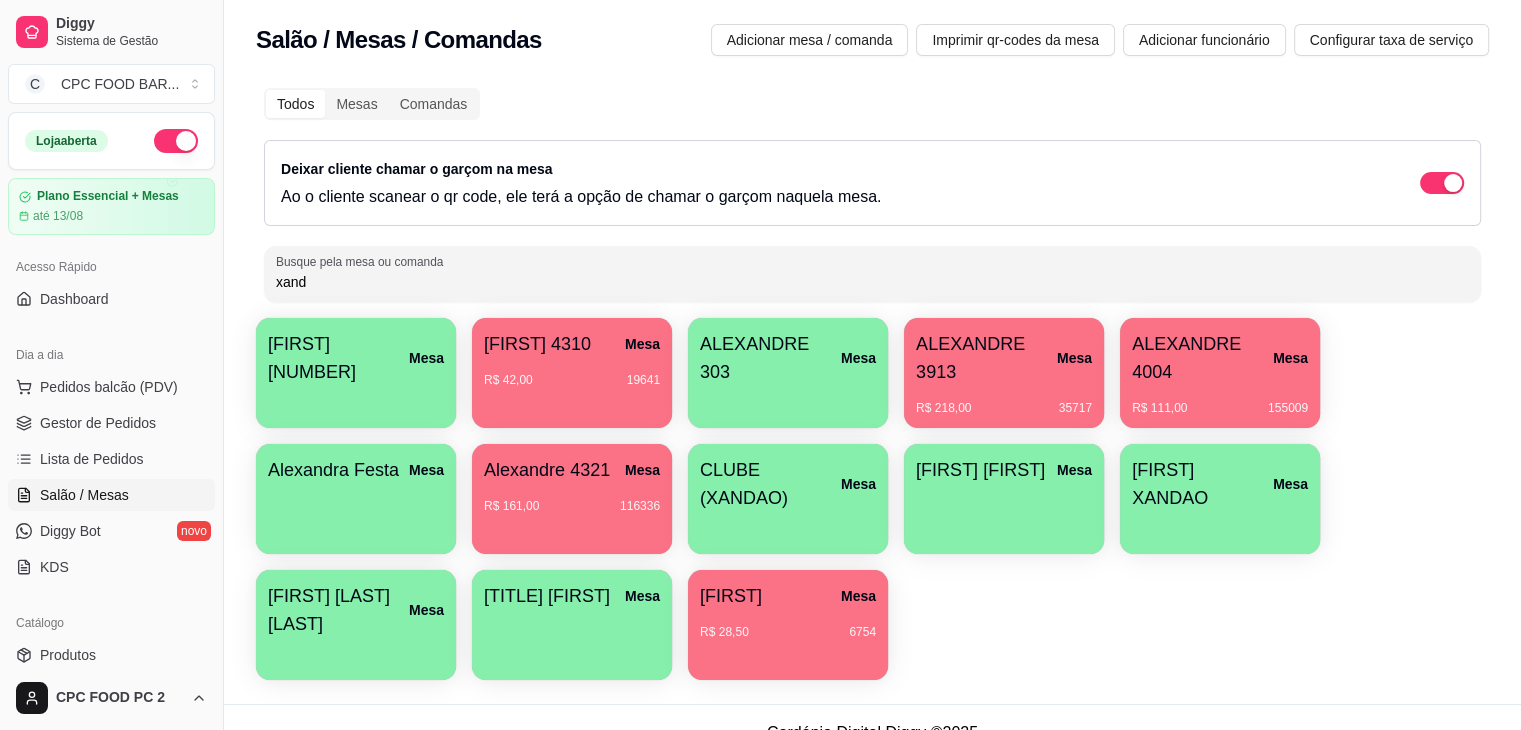 type on "xand" 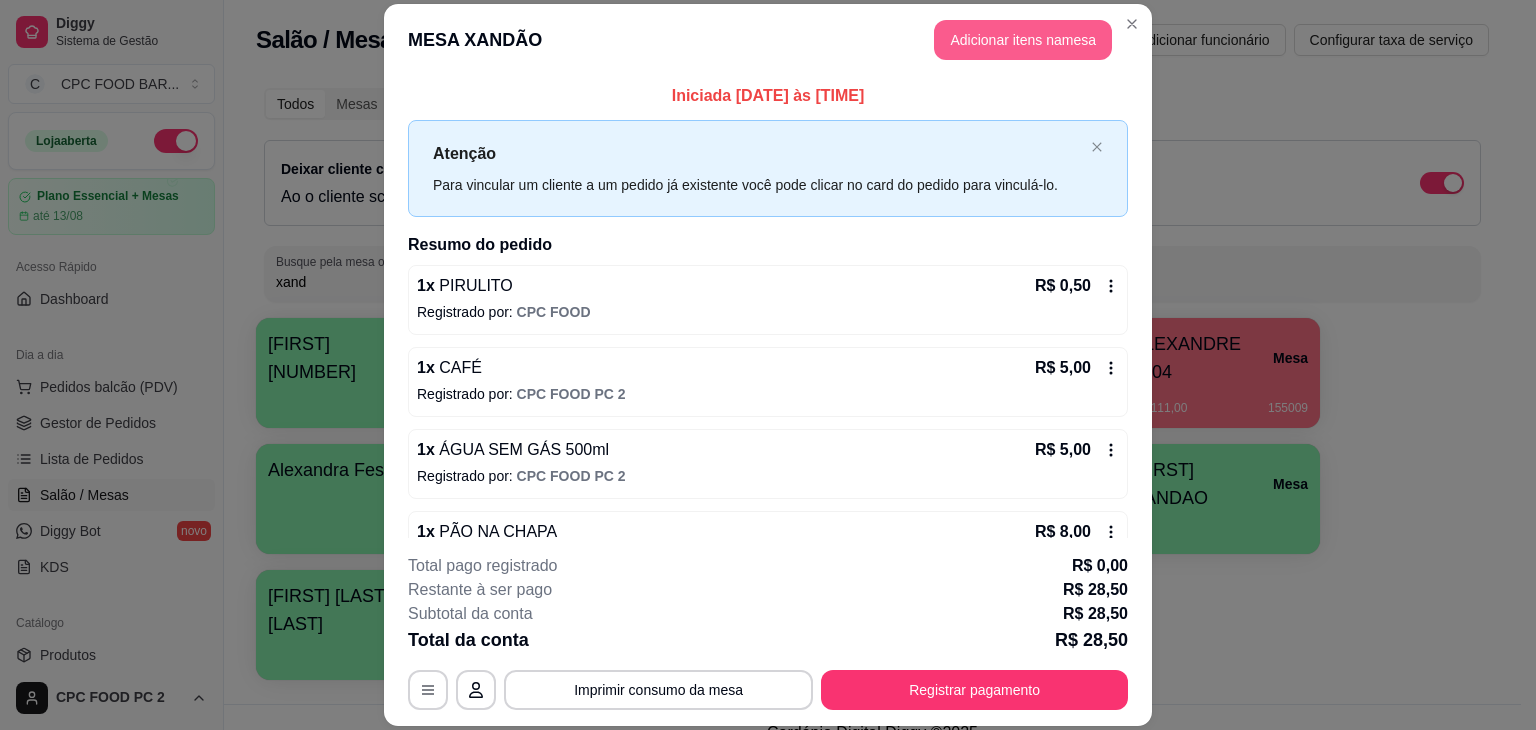click on "Adicionar itens na  mesa" at bounding box center (1023, 40) 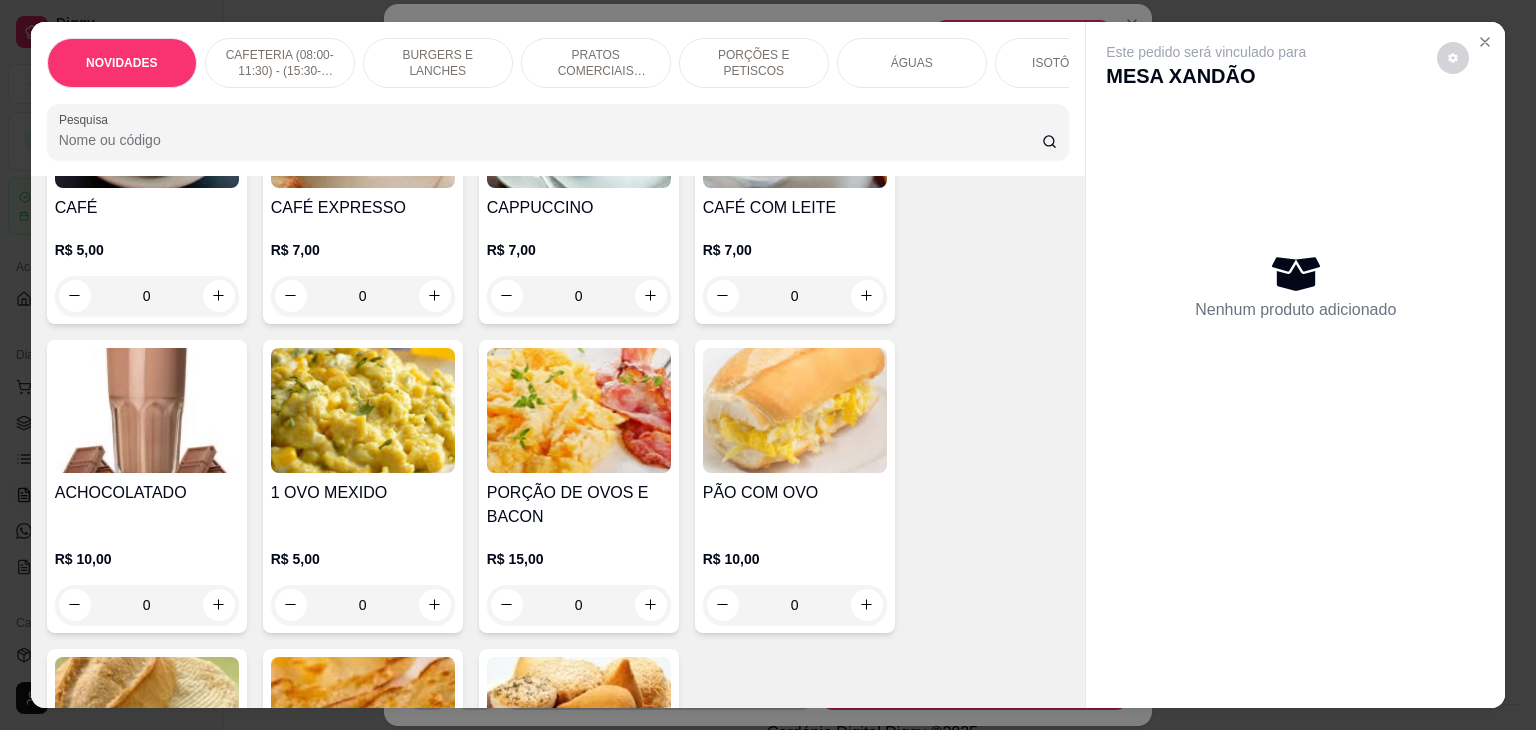 scroll, scrollTop: 500, scrollLeft: 0, axis: vertical 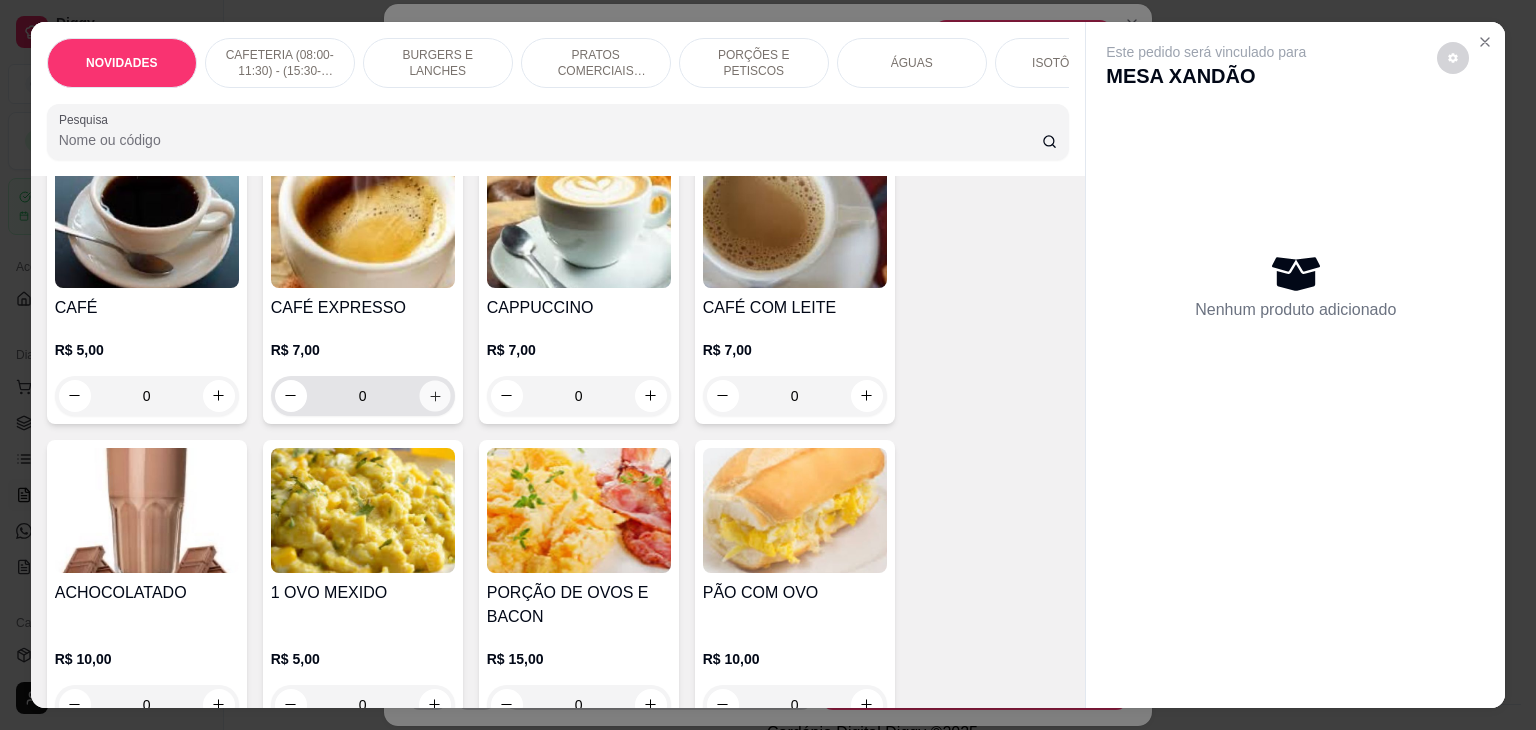 click at bounding box center (434, 395) 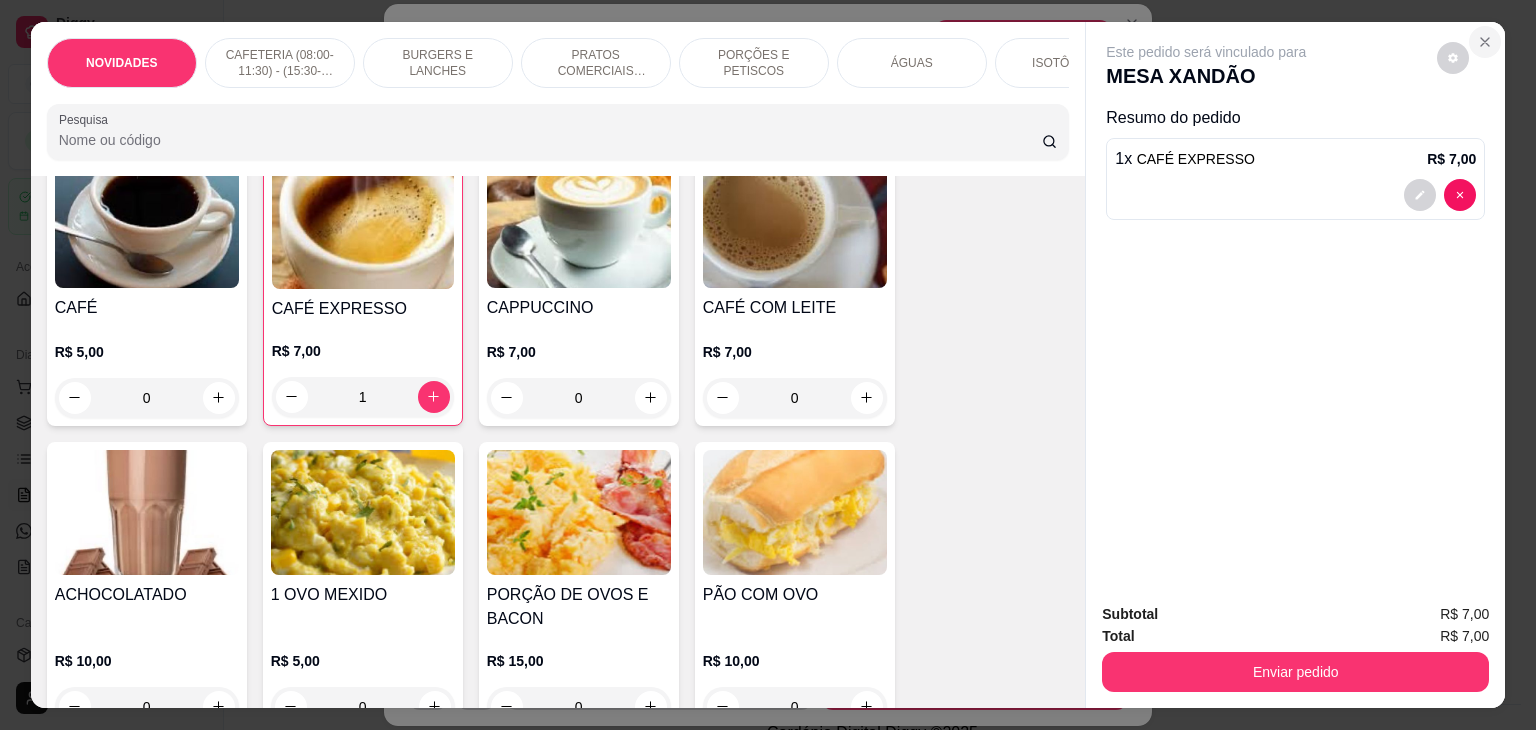 click 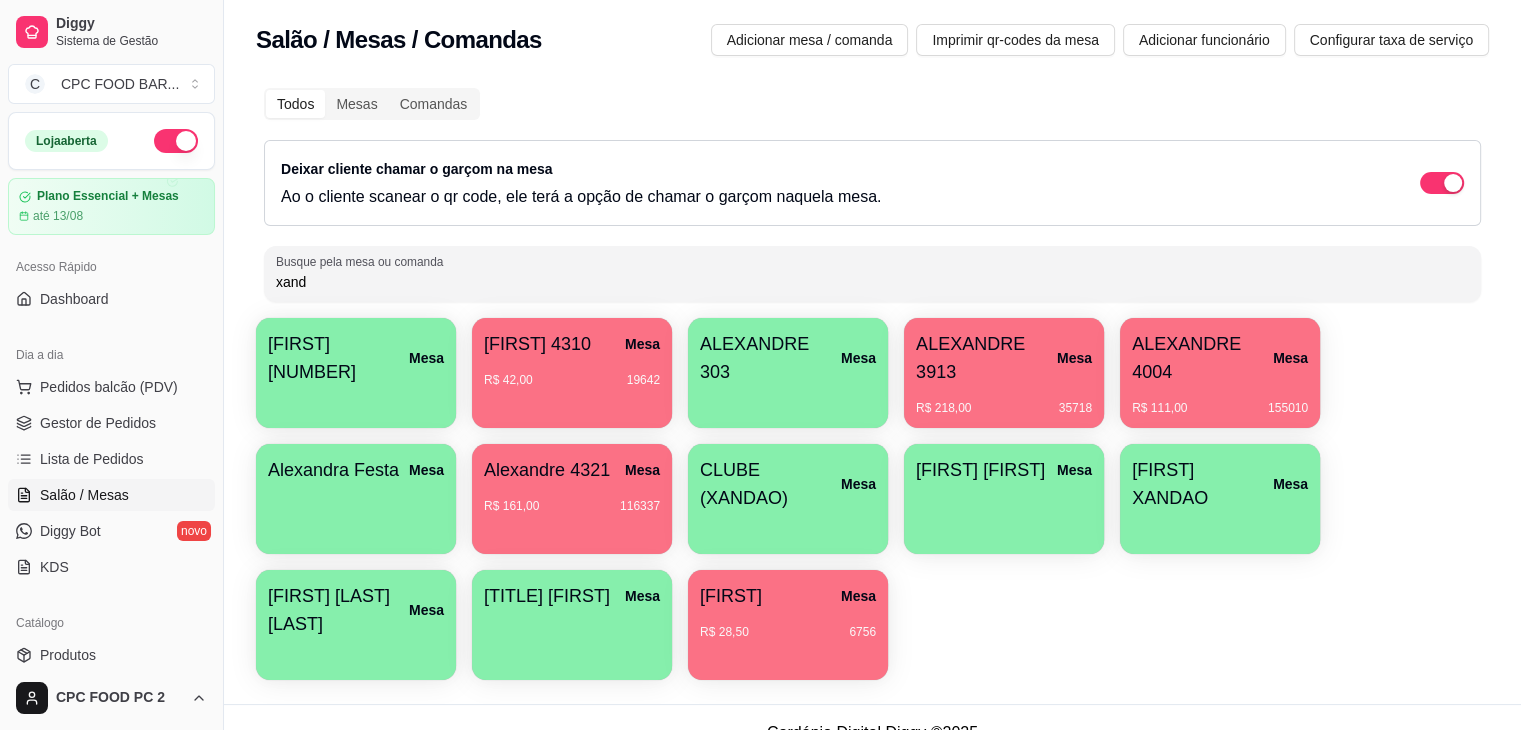 drag, startPoint x: 341, startPoint y: 277, endPoint x: 183, endPoint y: 277, distance: 158 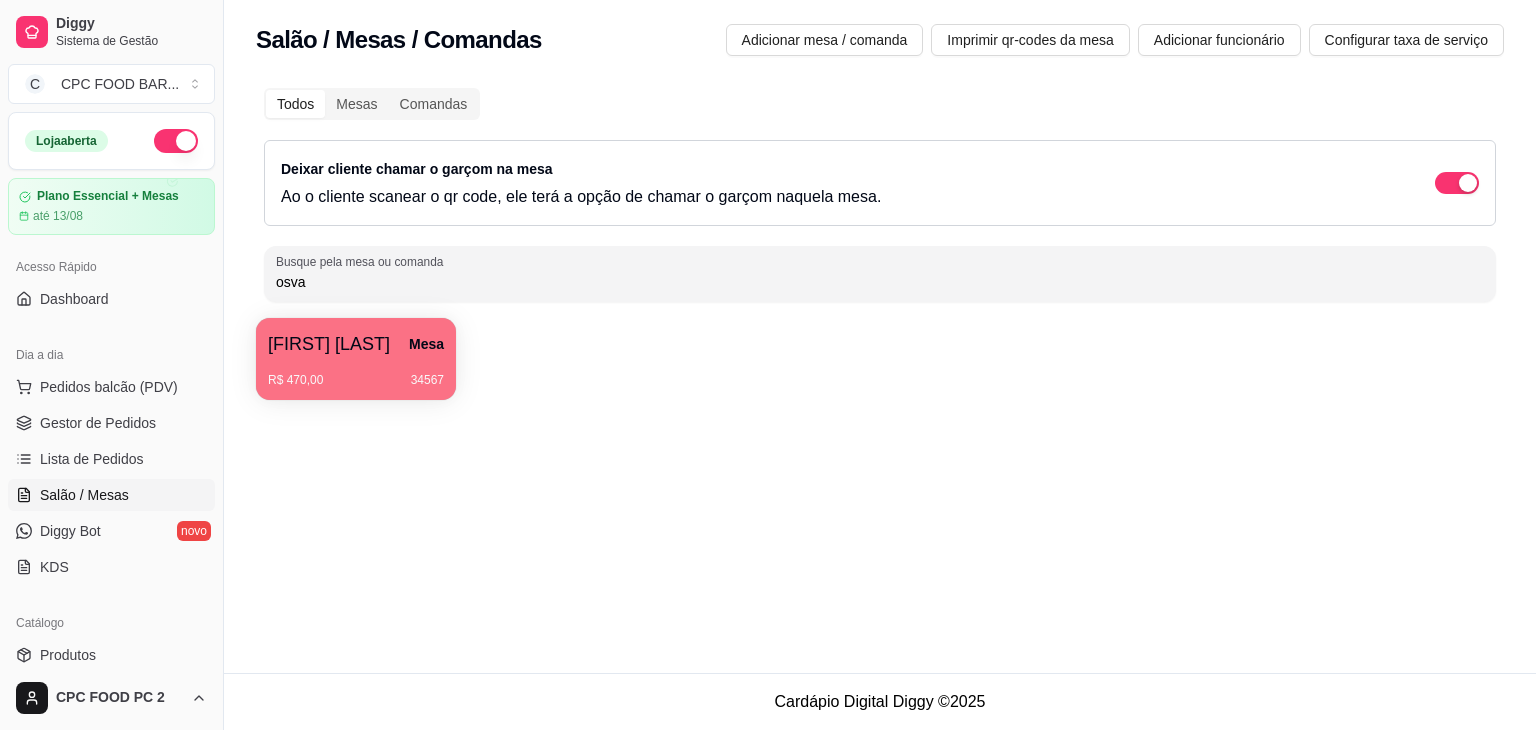 type on "osva" 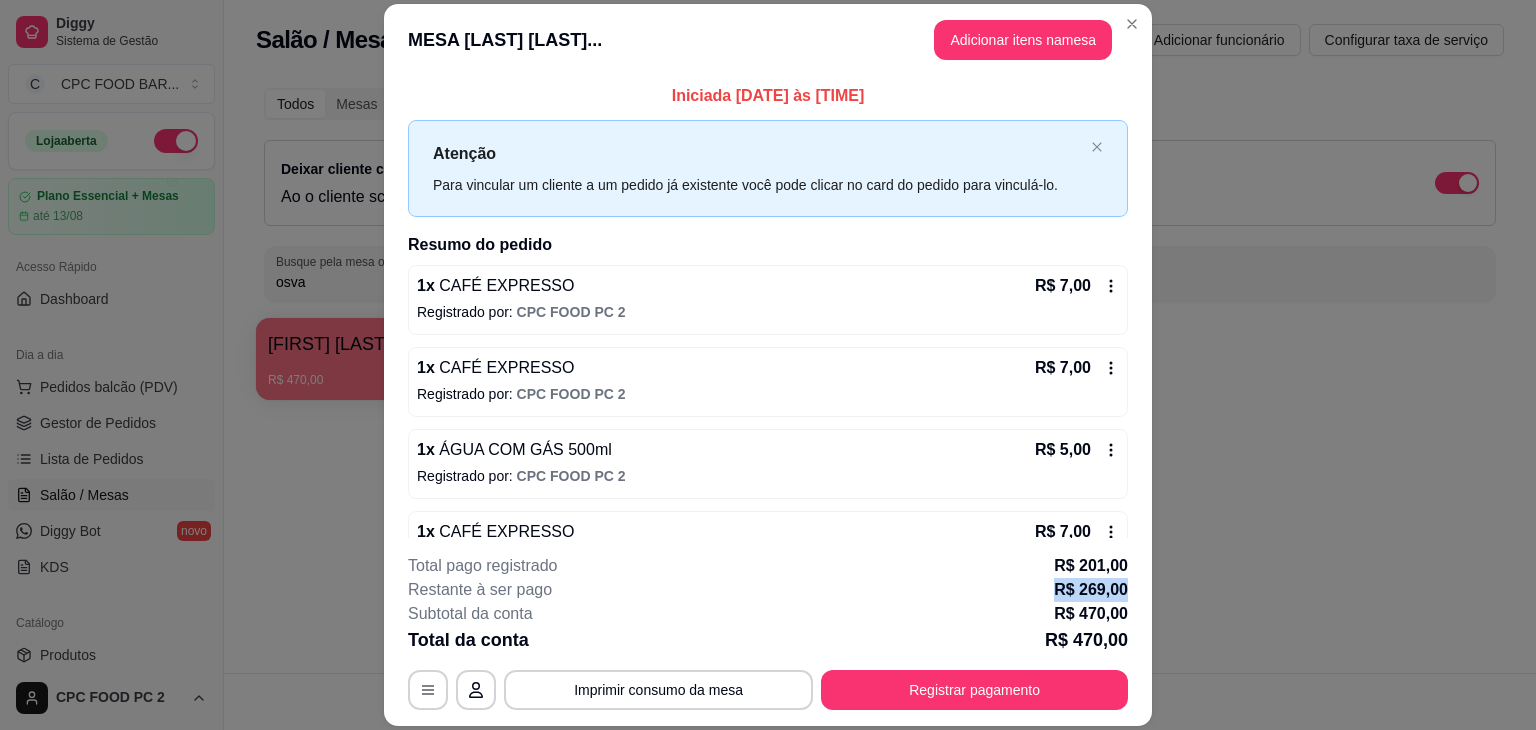 drag, startPoint x: 1127, startPoint y: 587, endPoint x: 1039, endPoint y: 586, distance: 88.005684 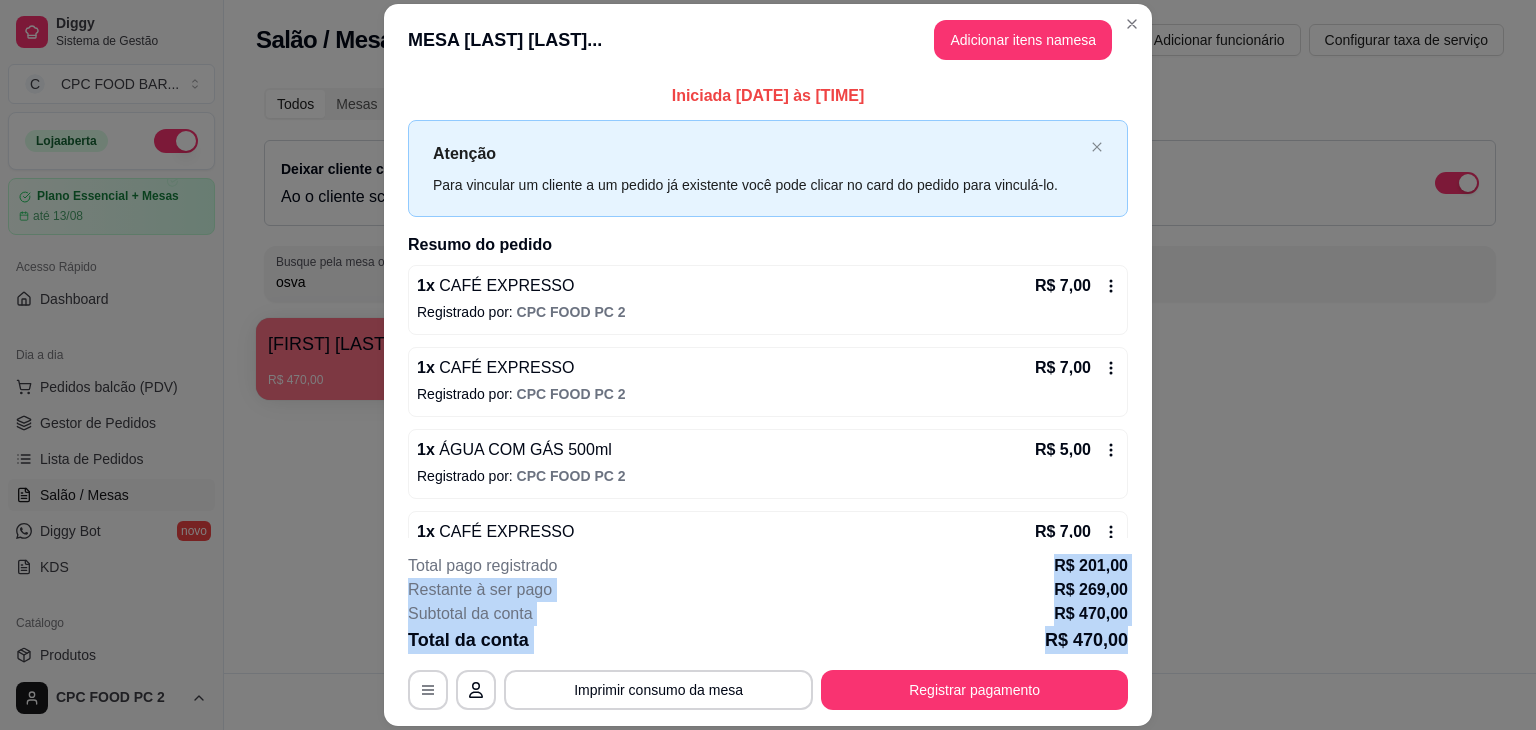 drag, startPoint x: 1120, startPoint y: 639, endPoint x: 1053, endPoint y: 561, distance: 102.825096 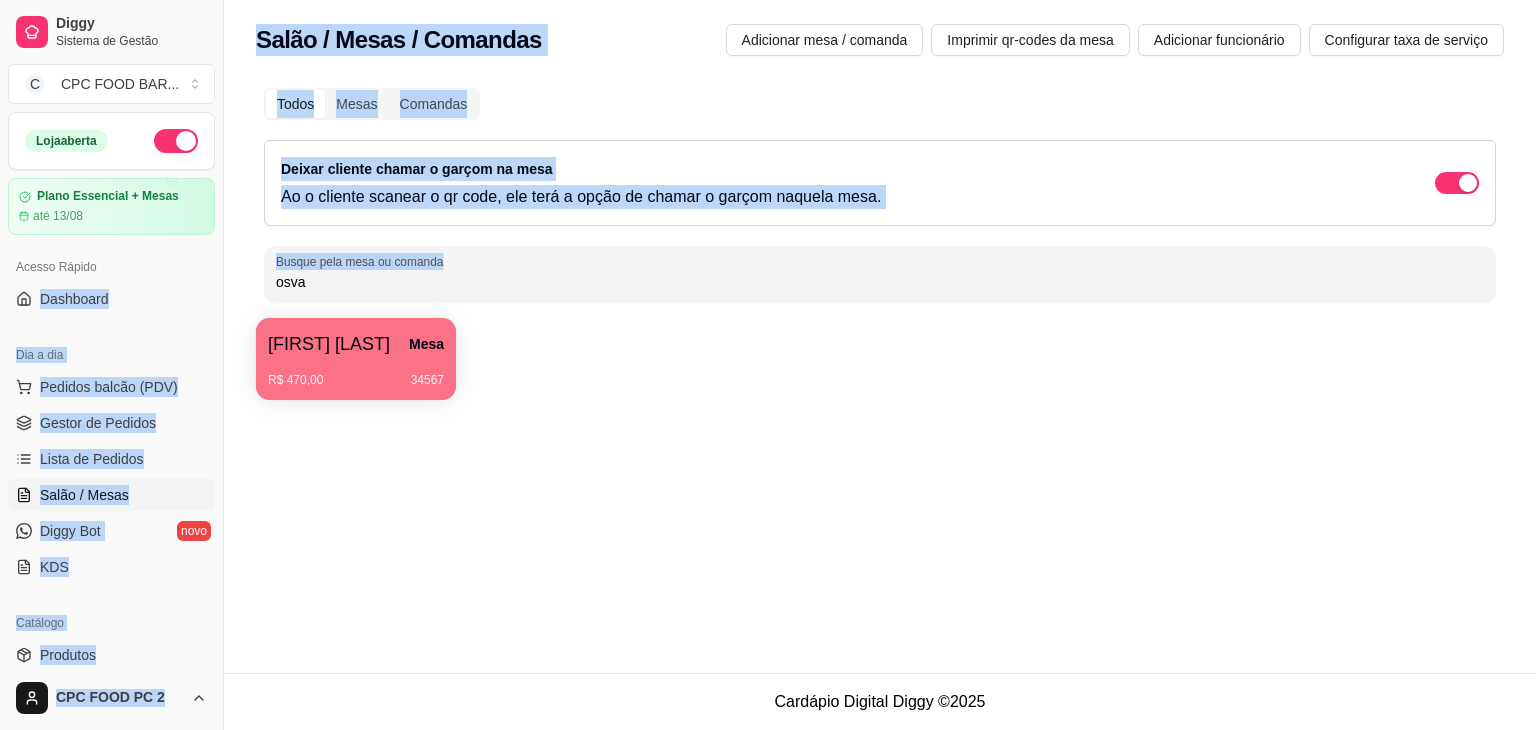 drag, startPoint x: 430, startPoint y: 293, endPoint x: 156, endPoint y: 277, distance: 274.46677 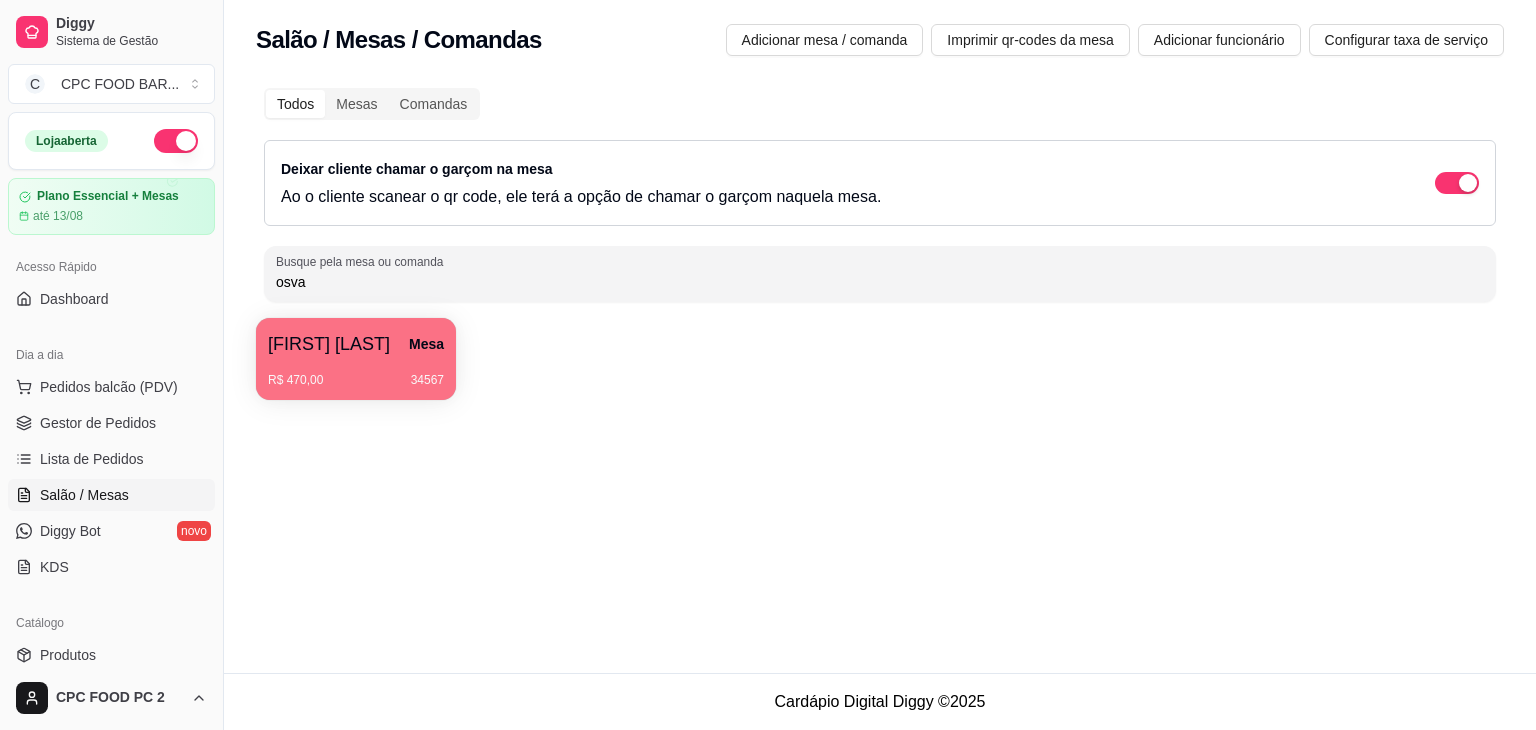 click on "osva" at bounding box center (880, 282) 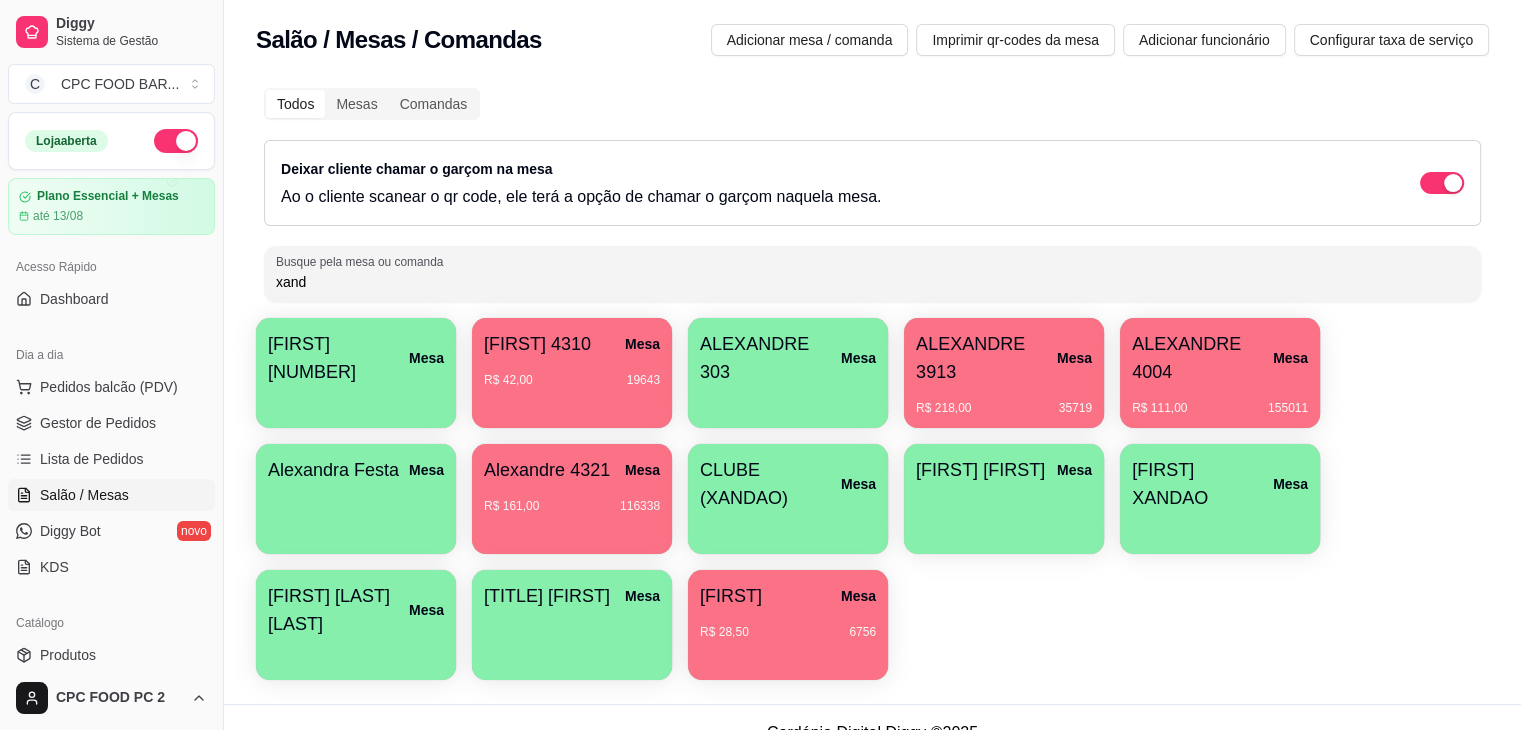 type on "xand" 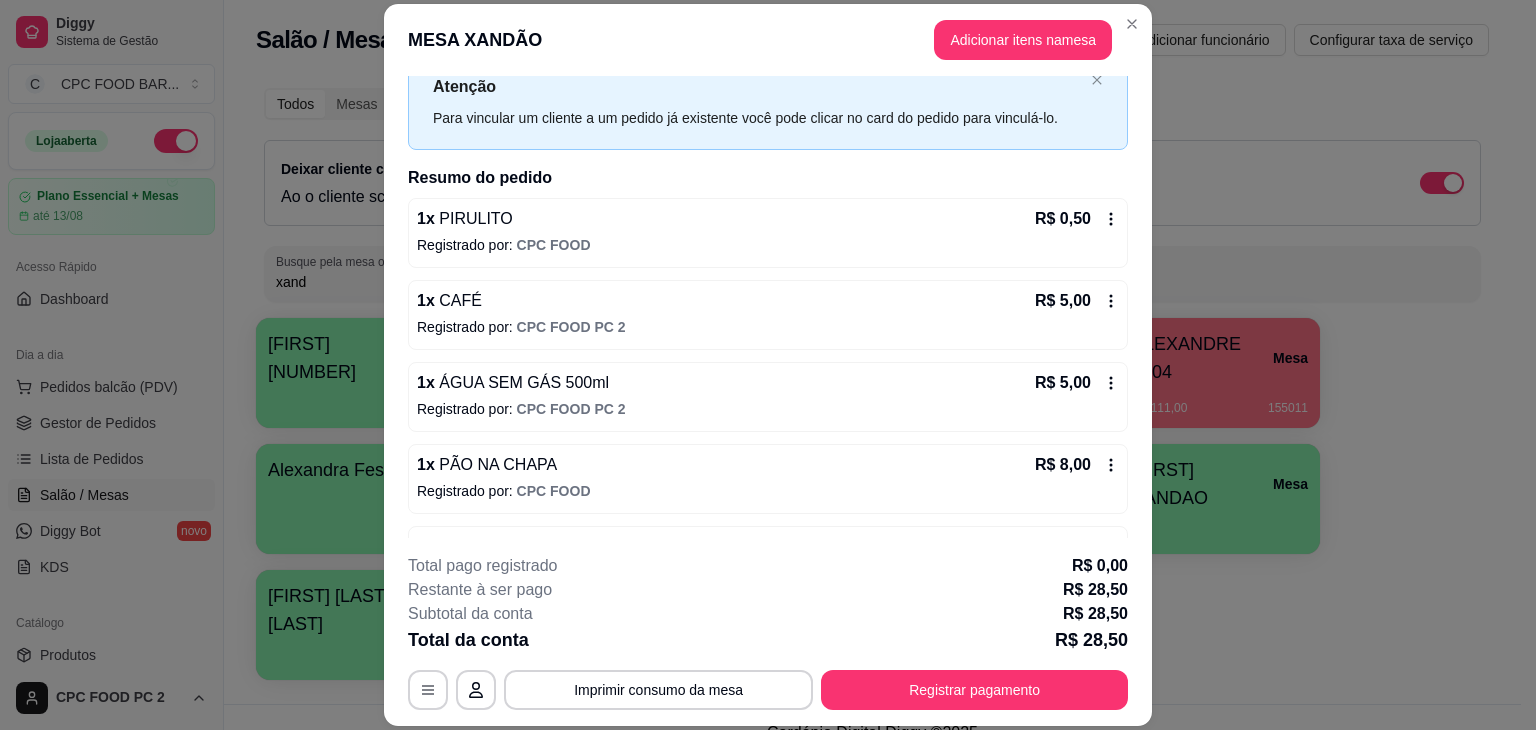 scroll, scrollTop: 130, scrollLeft: 0, axis: vertical 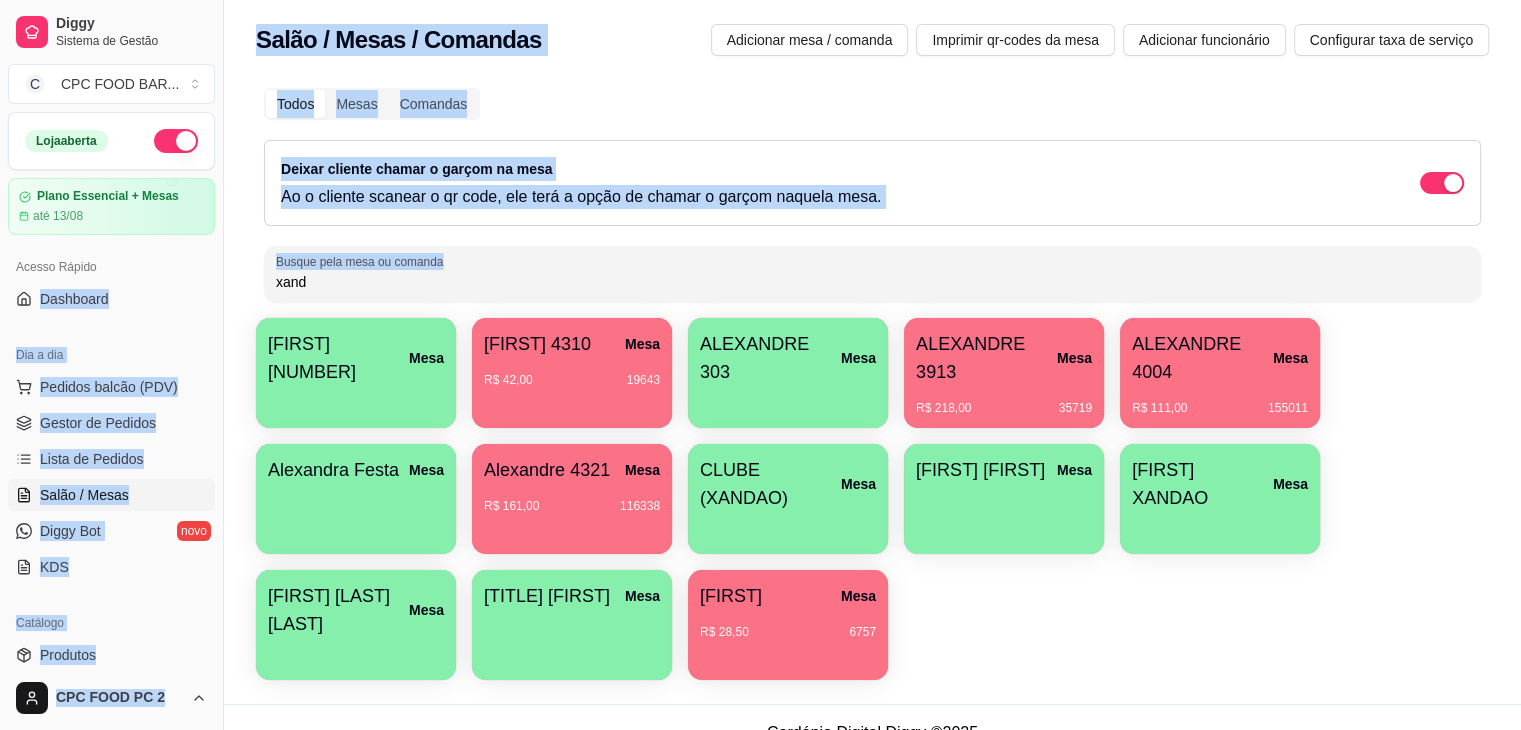 drag, startPoint x: 446, startPoint y: 270, endPoint x: 188, endPoint y: 270, distance: 258 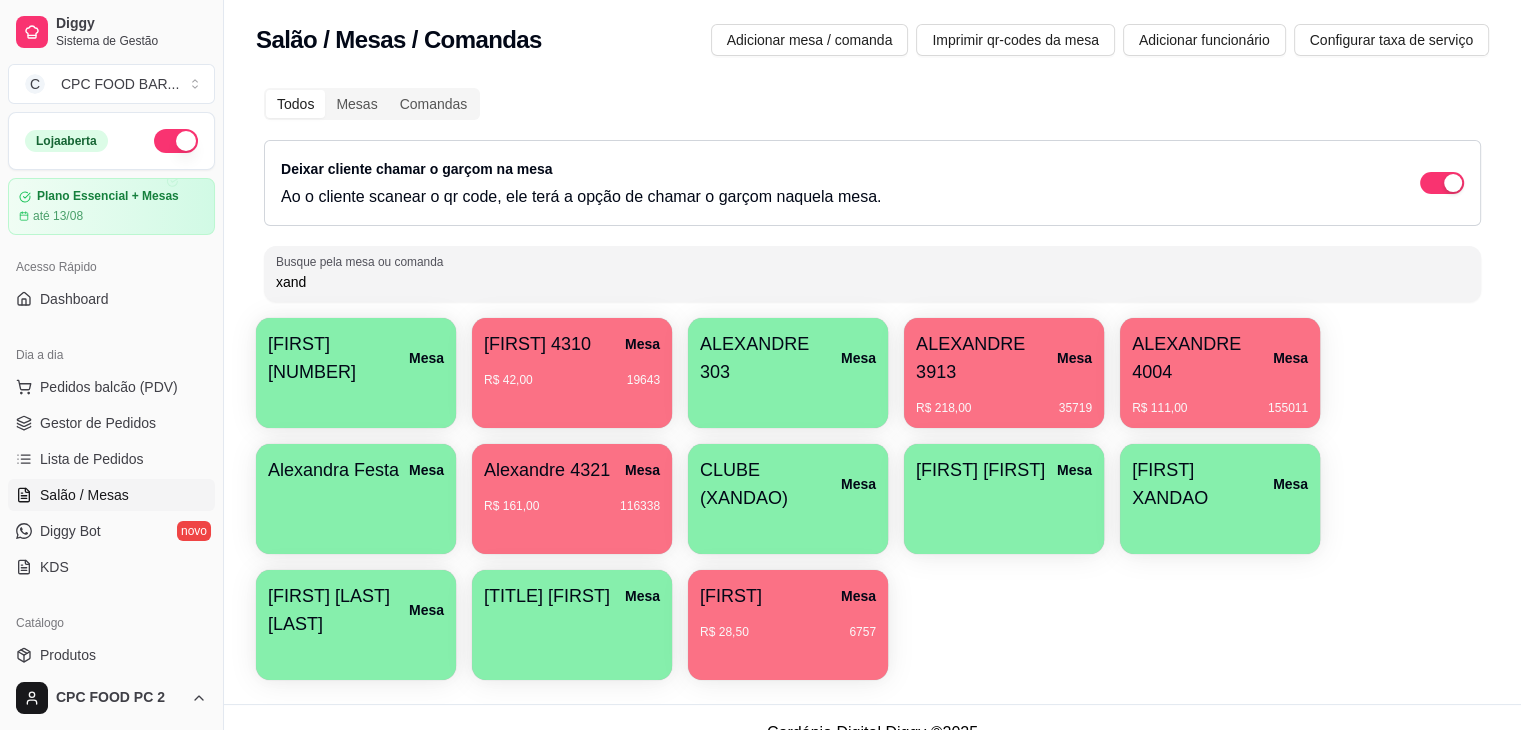 drag, startPoint x: 314, startPoint y: 278, endPoint x: 247, endPoint y: 277, distance: 67.00746 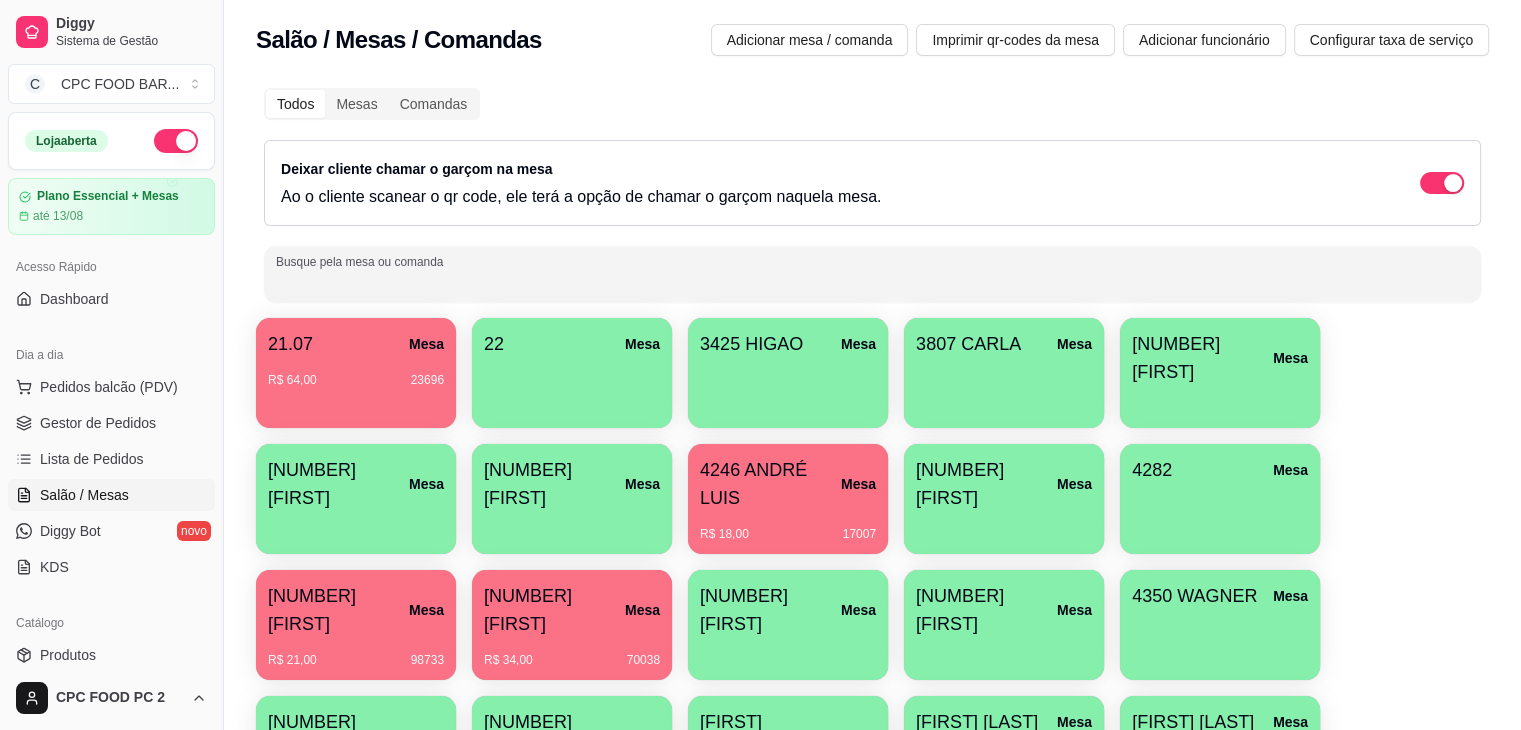 click on "Busque pela mesa ou comanda" at bounding box center (872, 282) 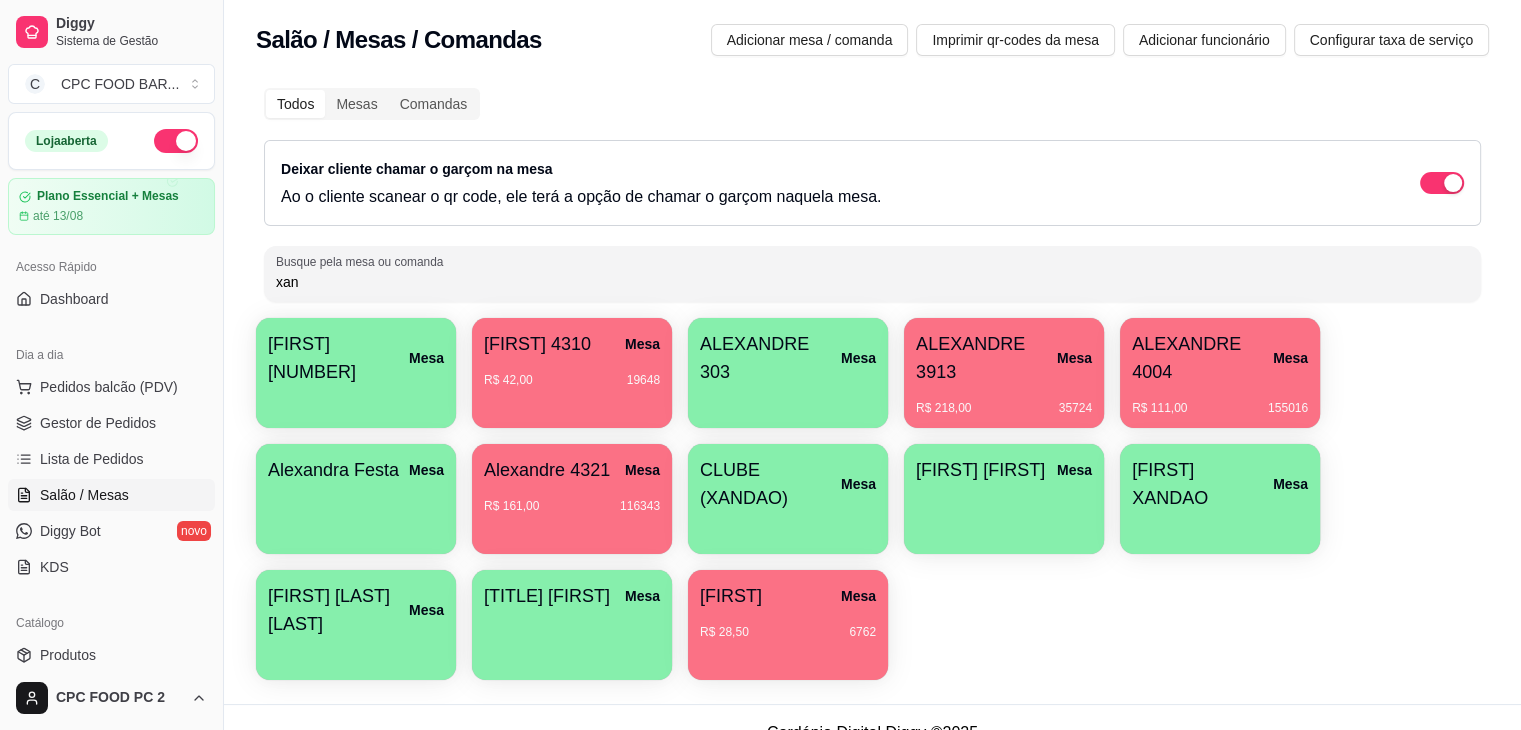 type on "xand" 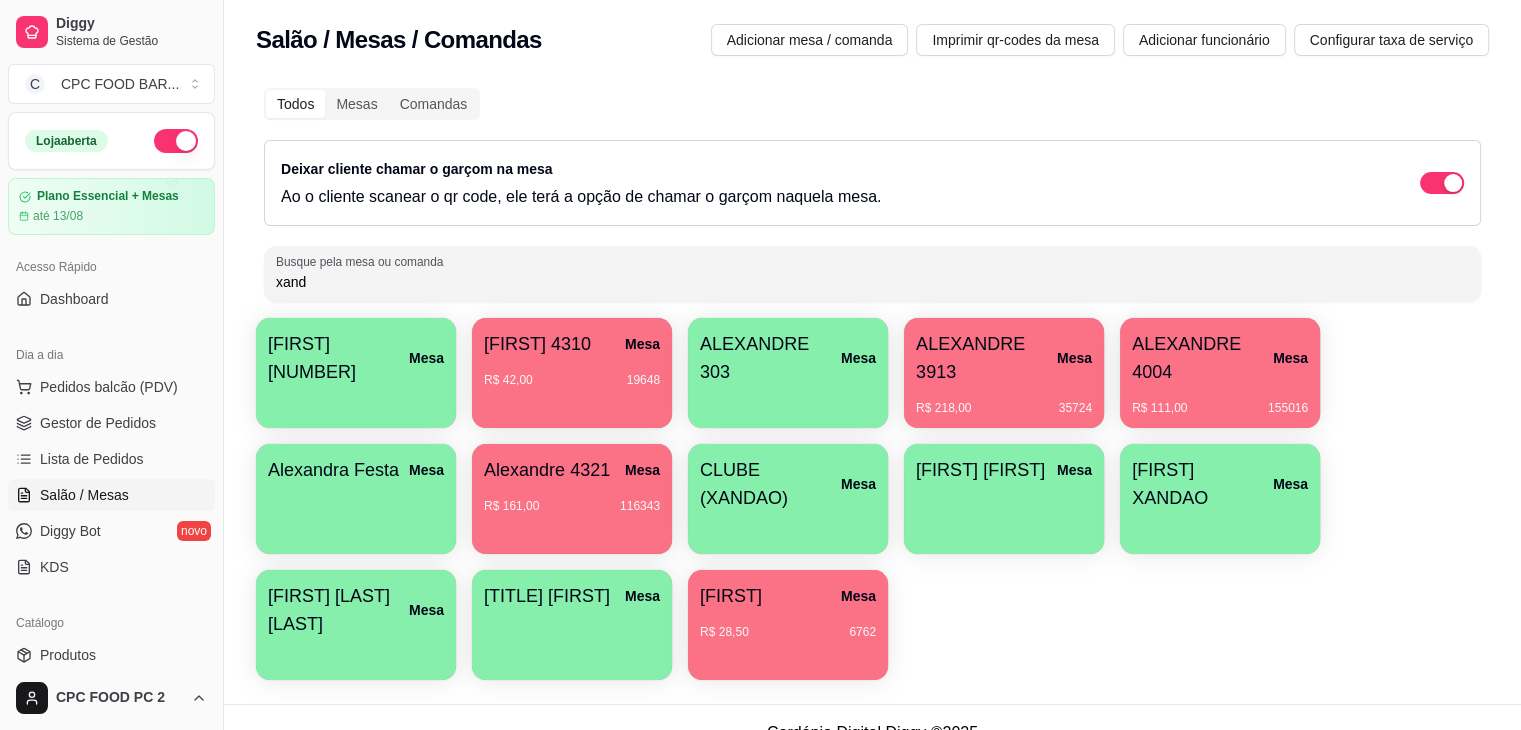 click on "XANDÃO Mesa" at bounding box center [788, 596] 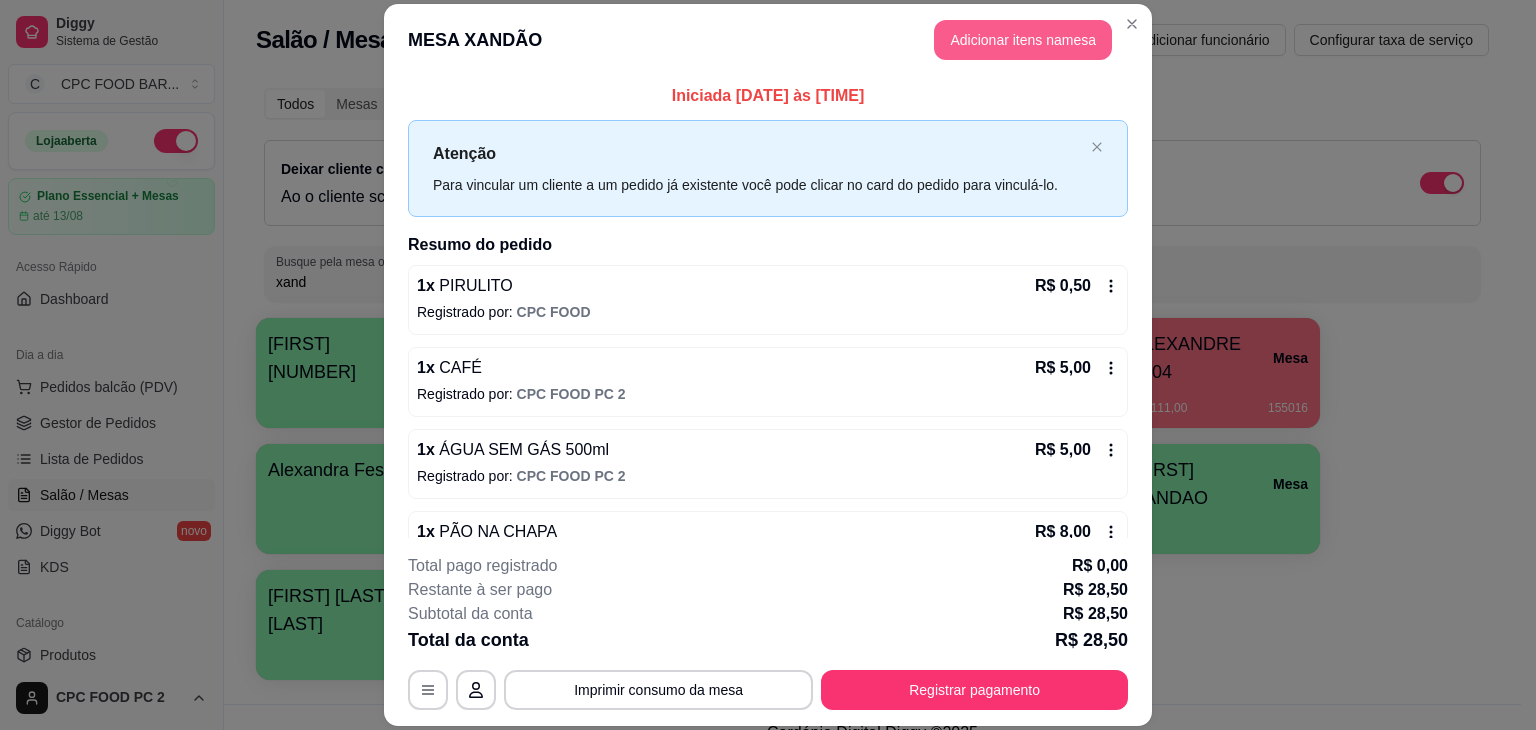 click on "Adicionar itens na  mesa" at bounding box center (1023, 40) 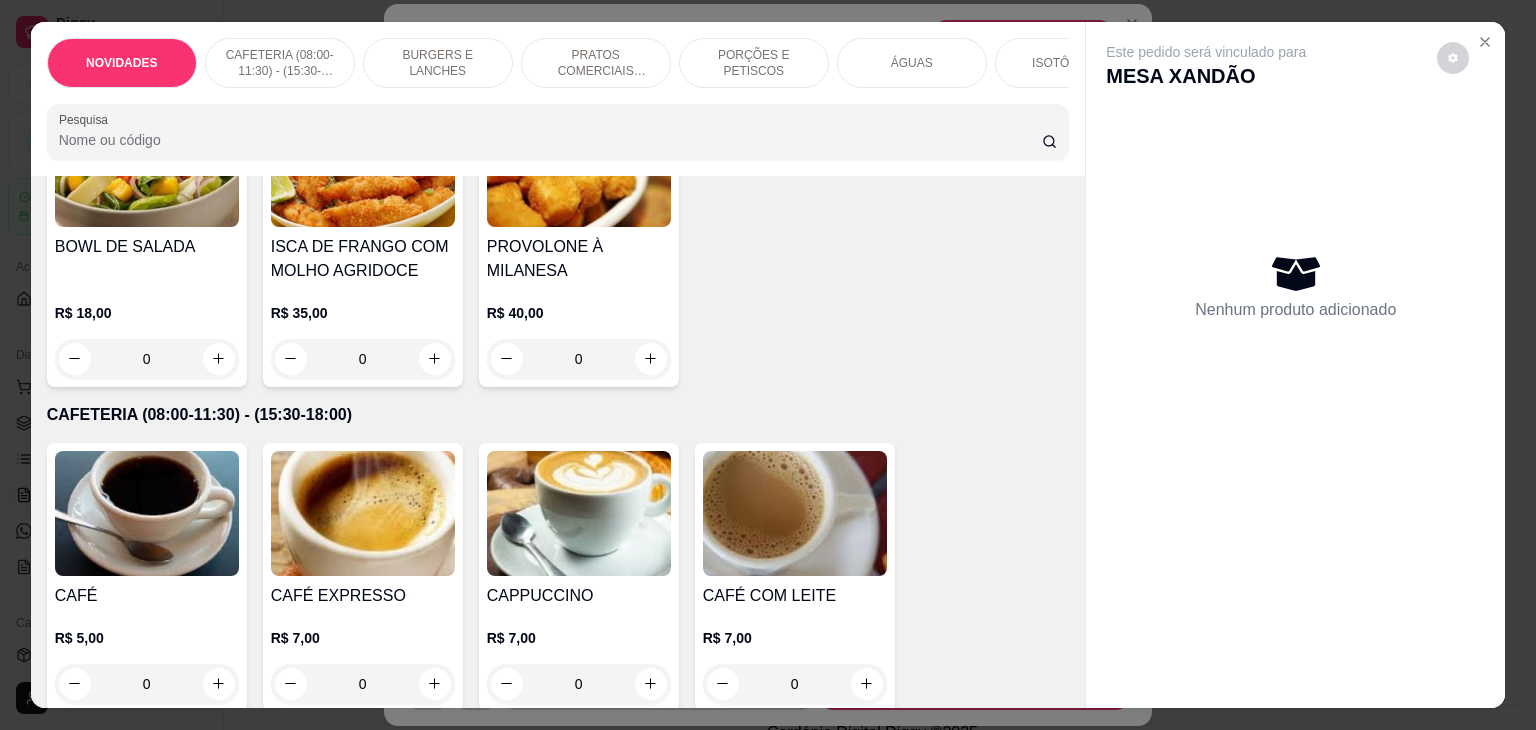 scroll, scrollTop: 300, scrollLeft: 0, axis: vertical 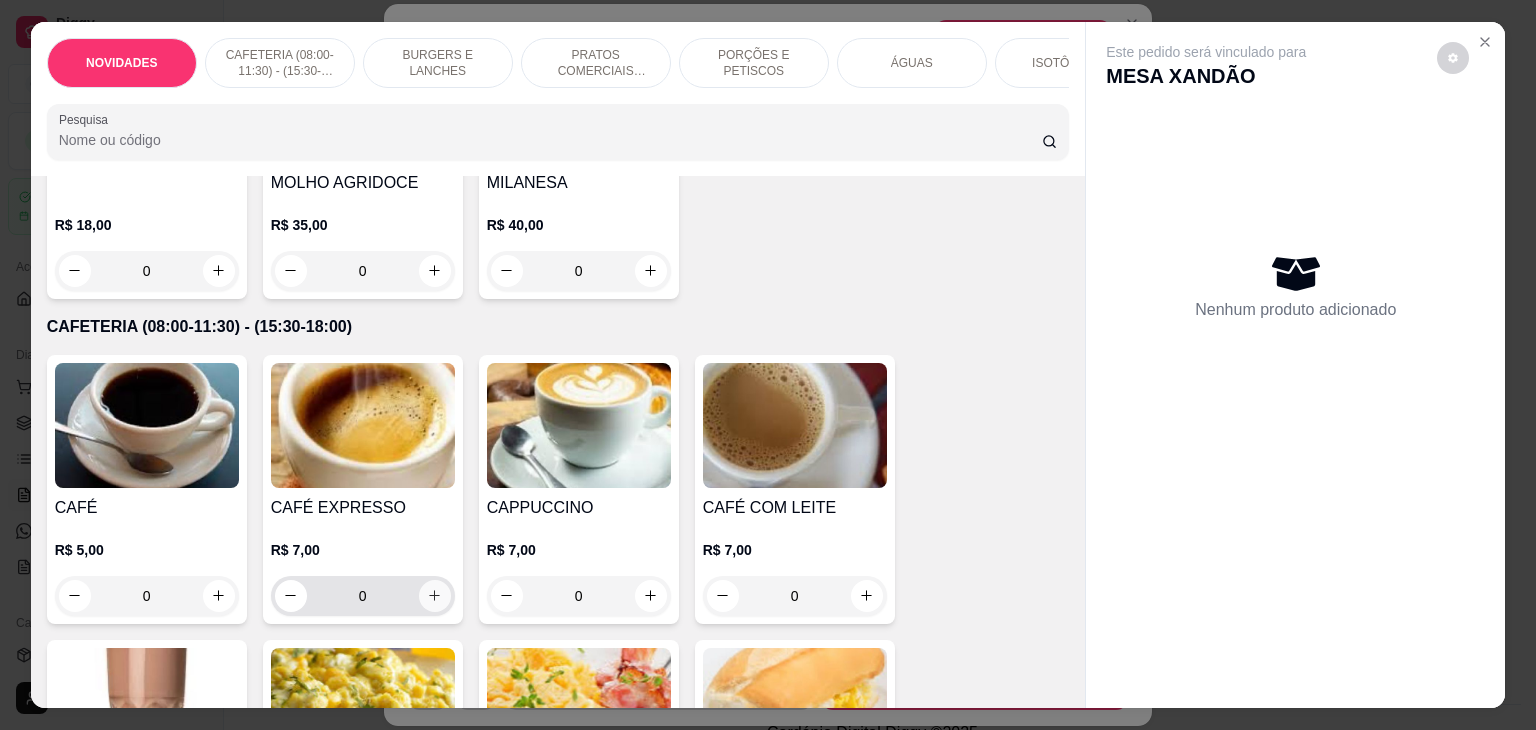 click 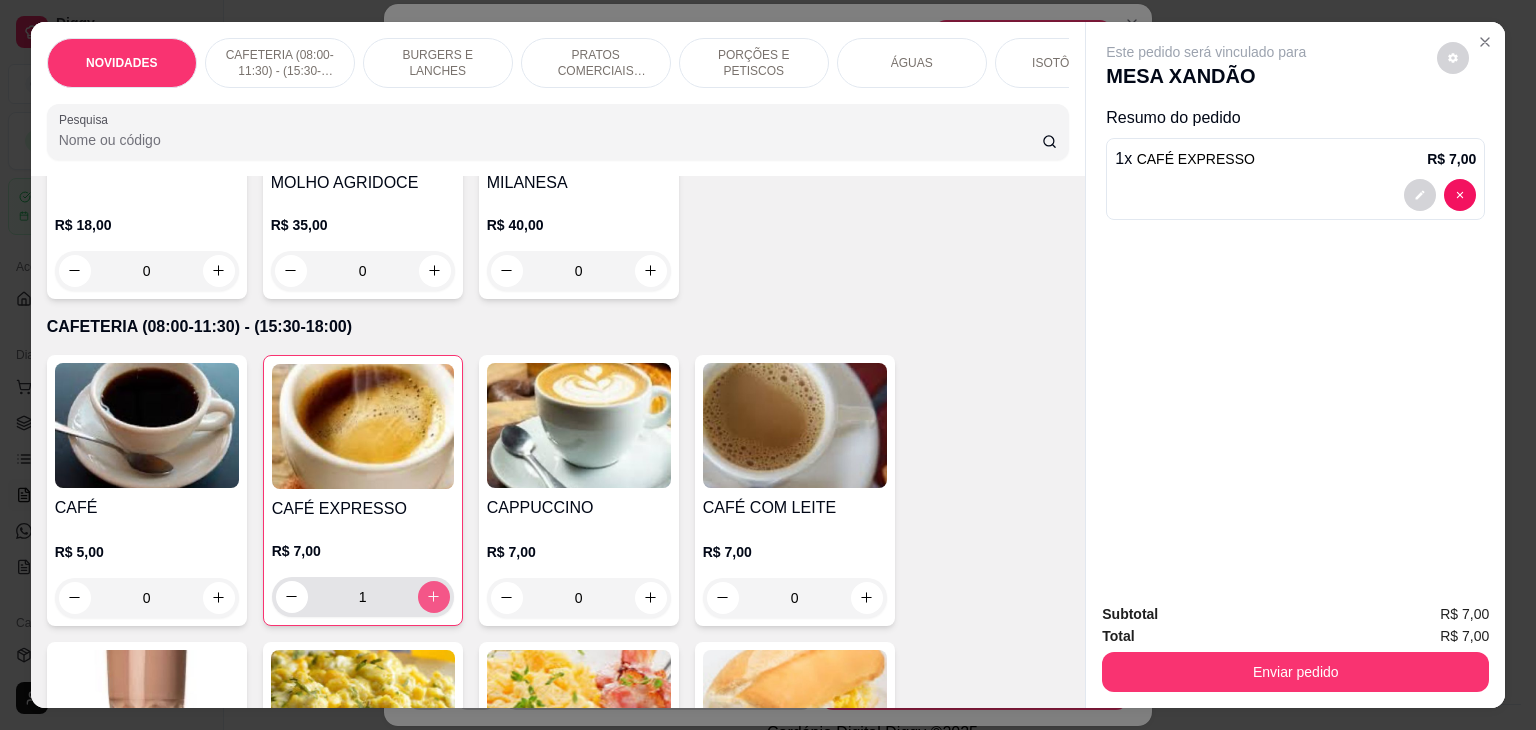 click 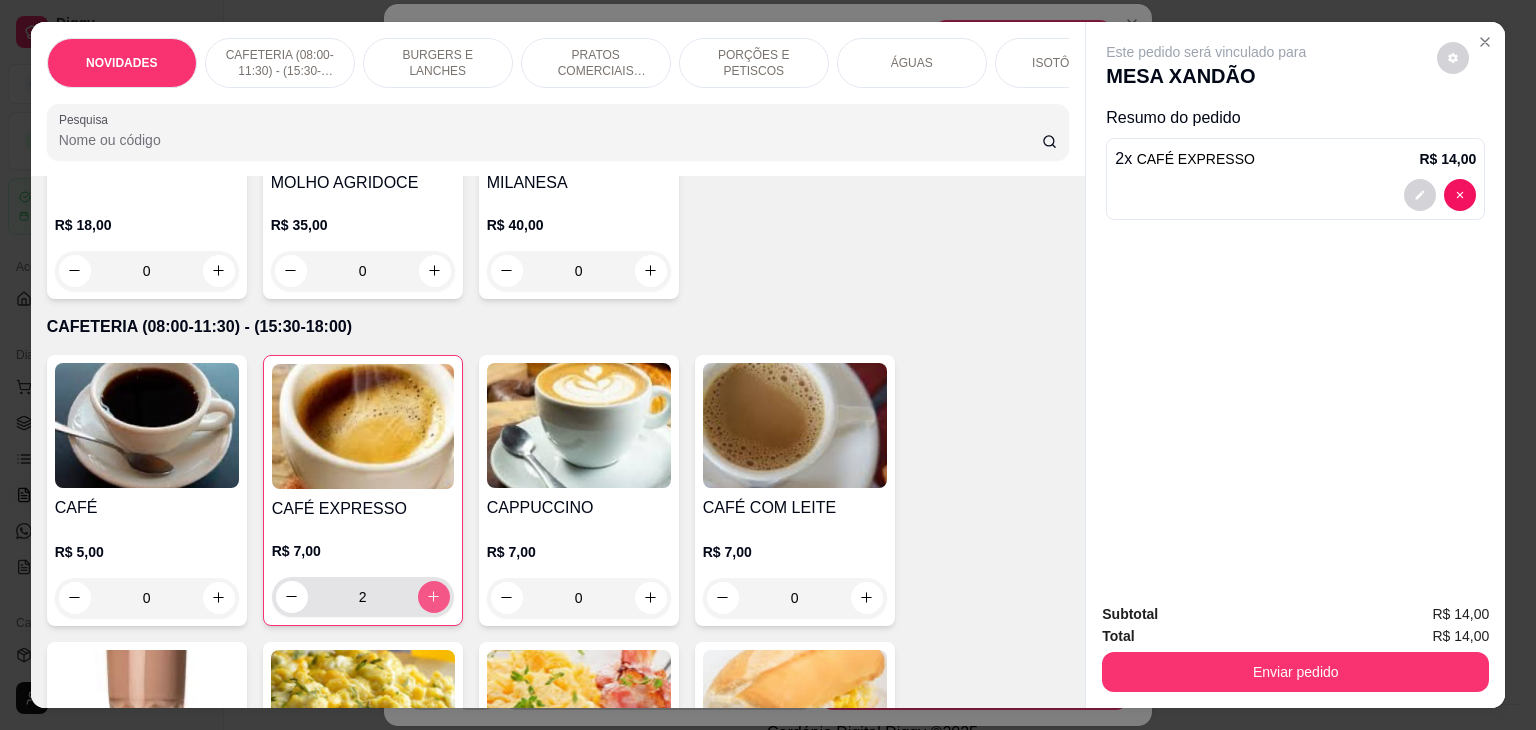click 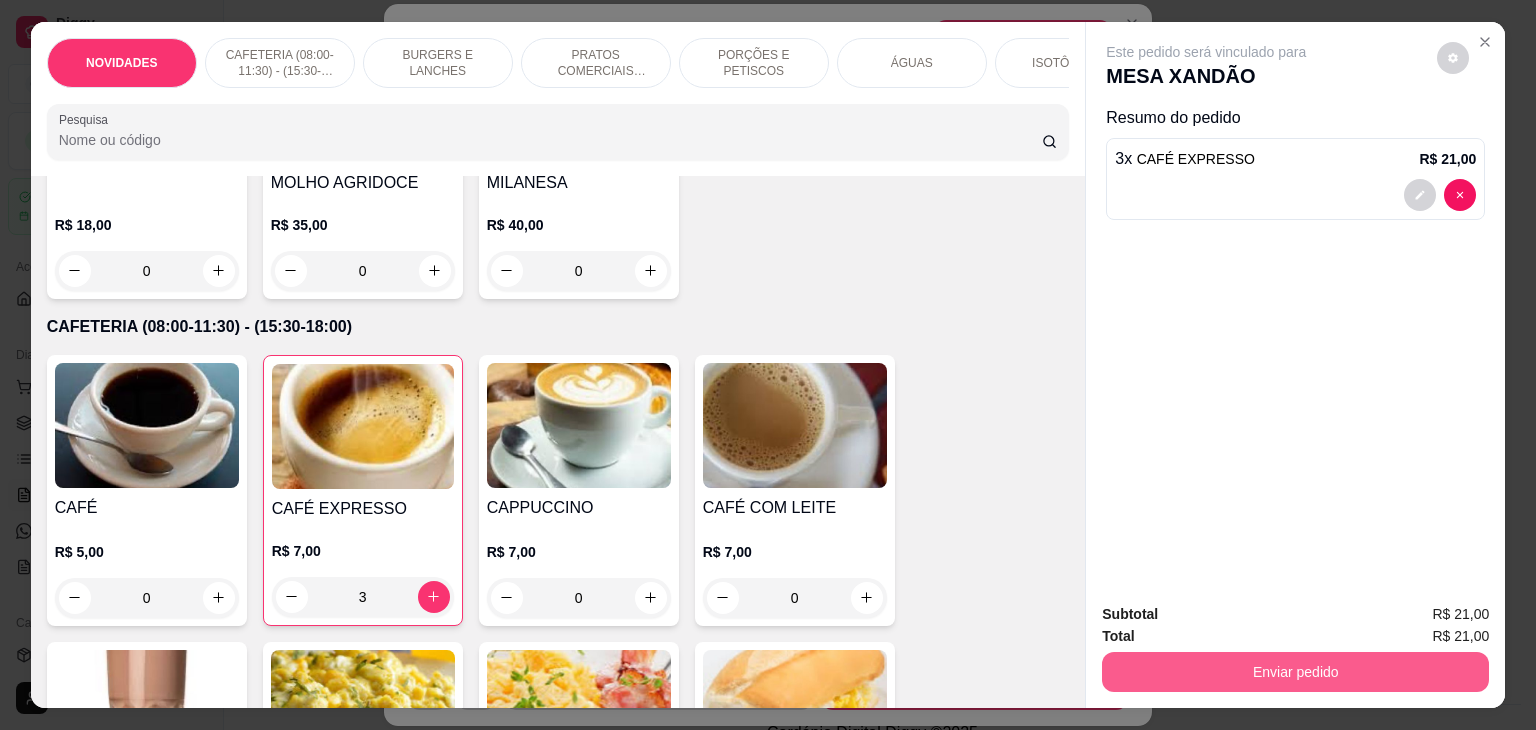 click on "Enviar pedido" at bounding box center (1295, 672) 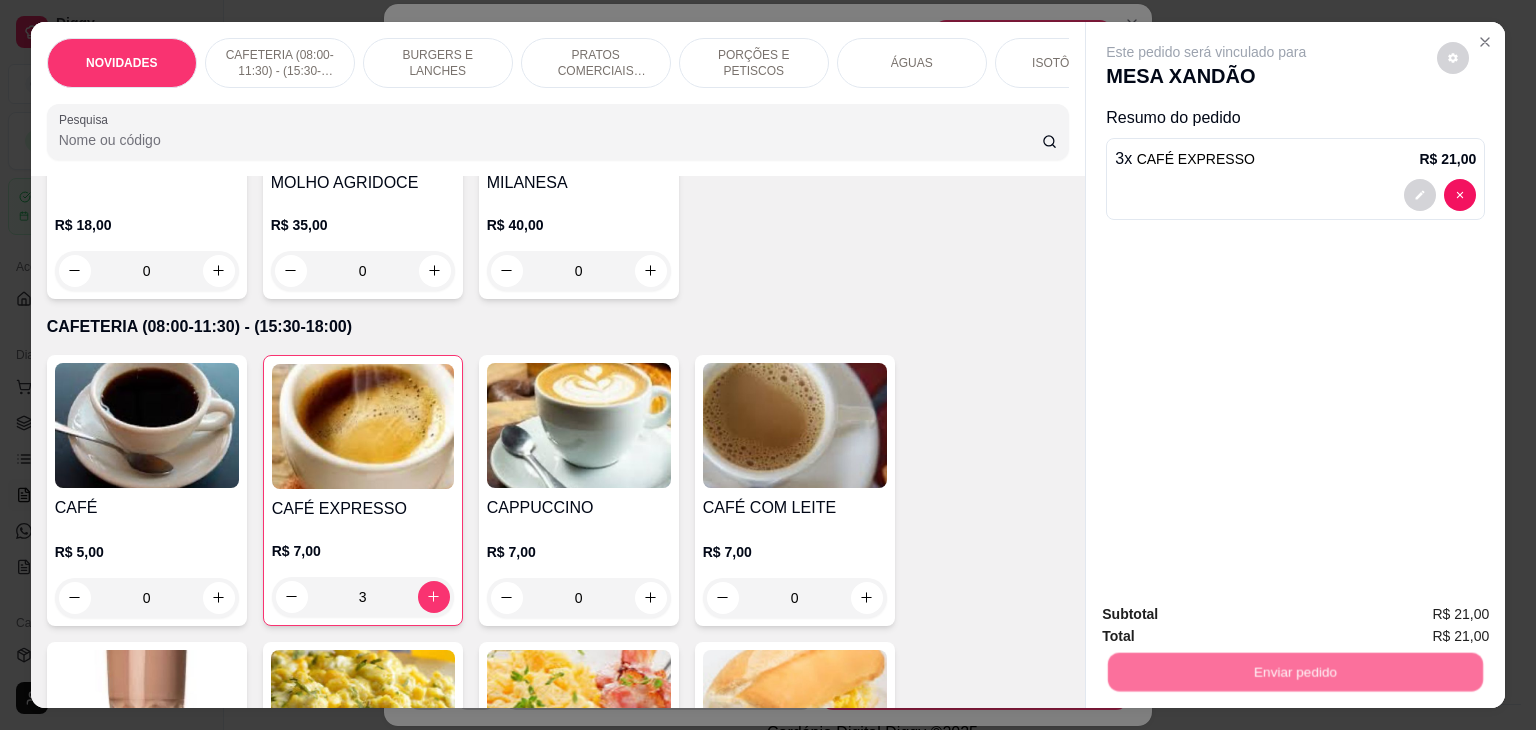 click on "Não registrar e enviar pedido" at bounding box center [1229, 614] 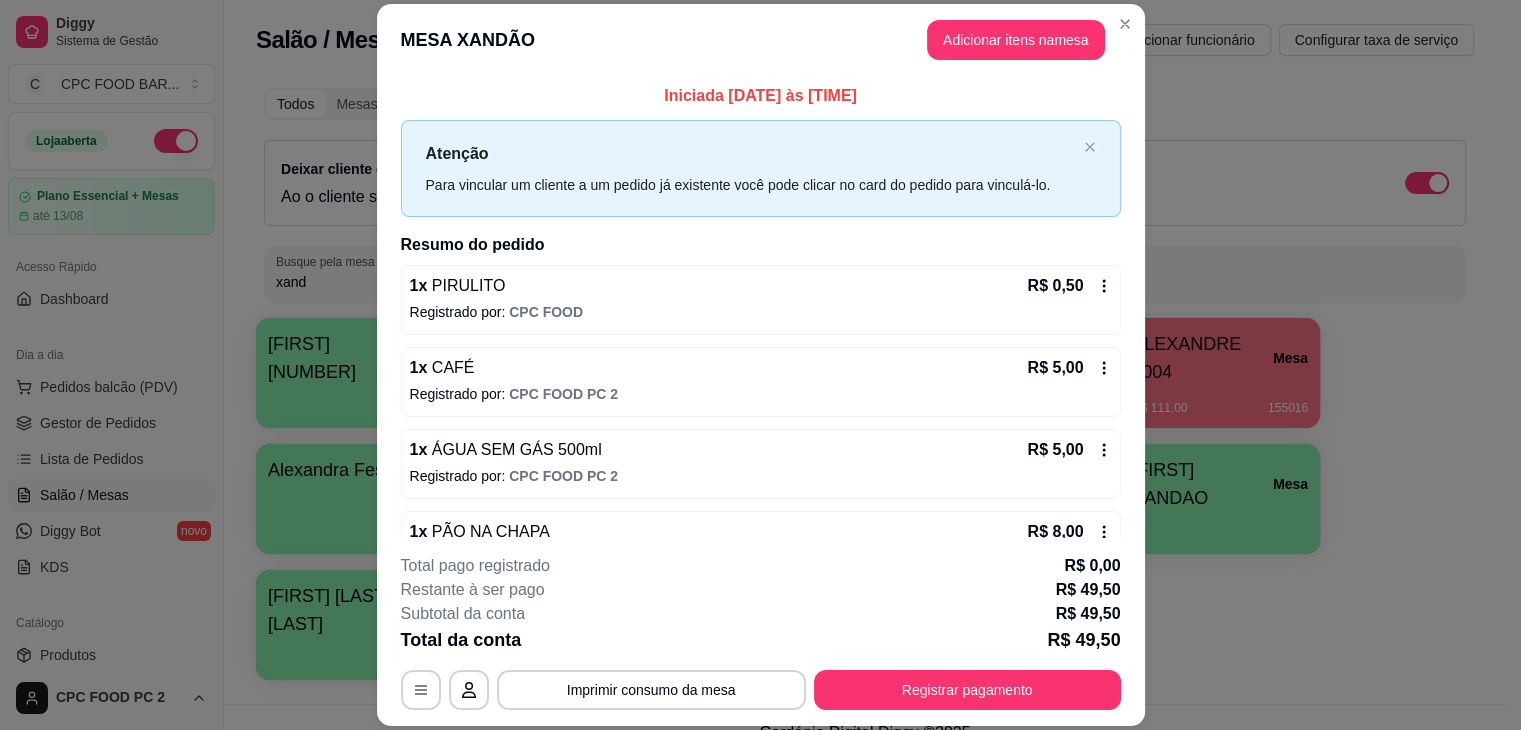 type 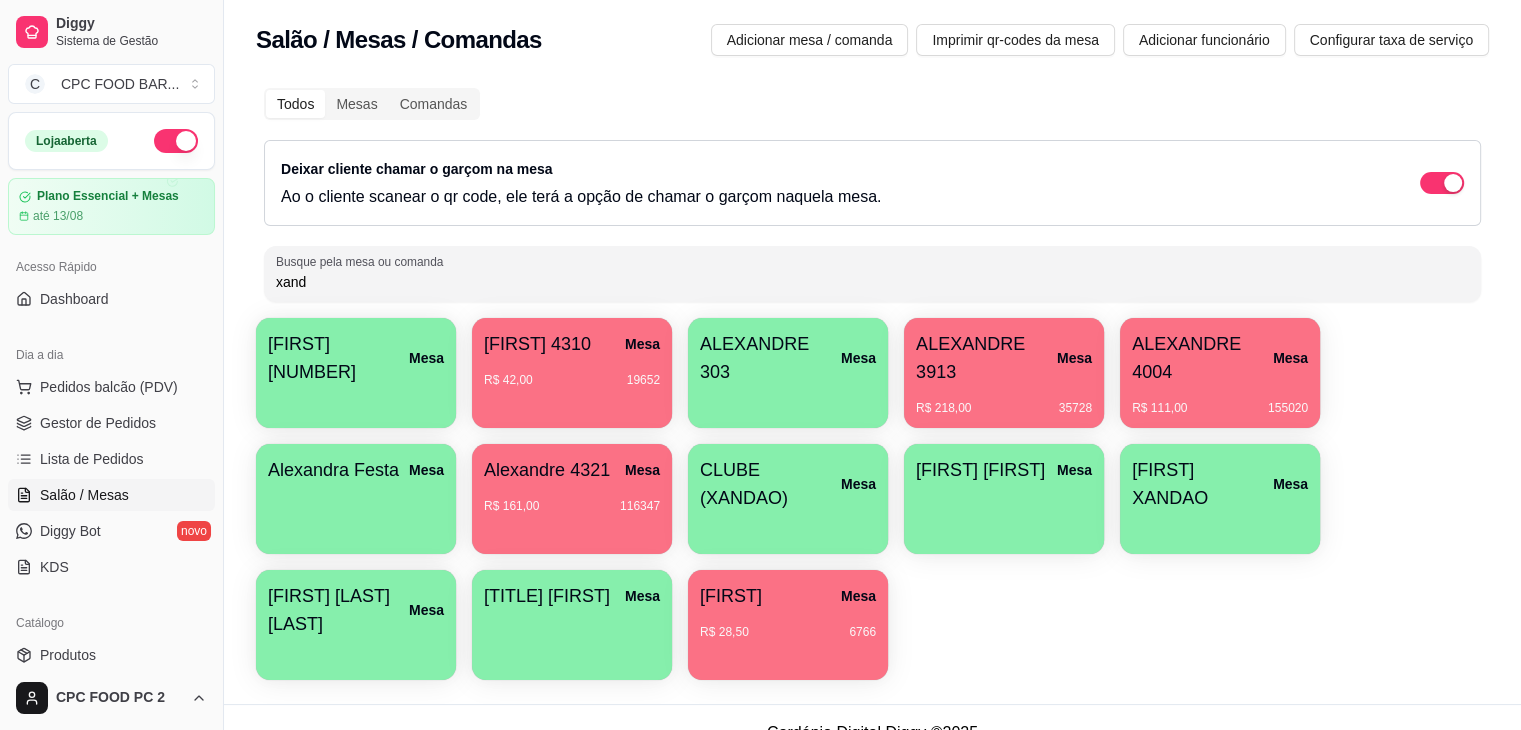 click on "xand" at bounding box center [872, 282] 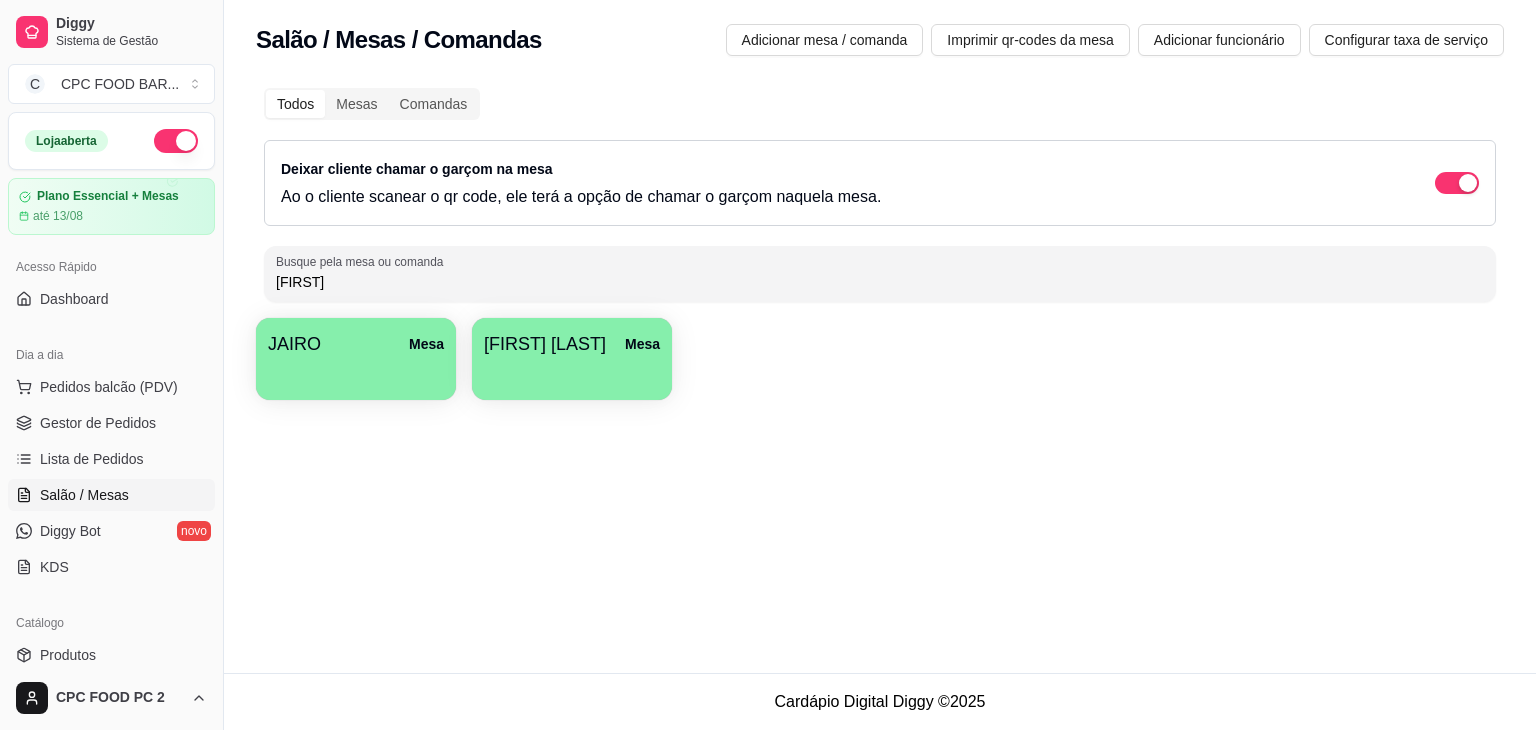 type on "[FIRST]" 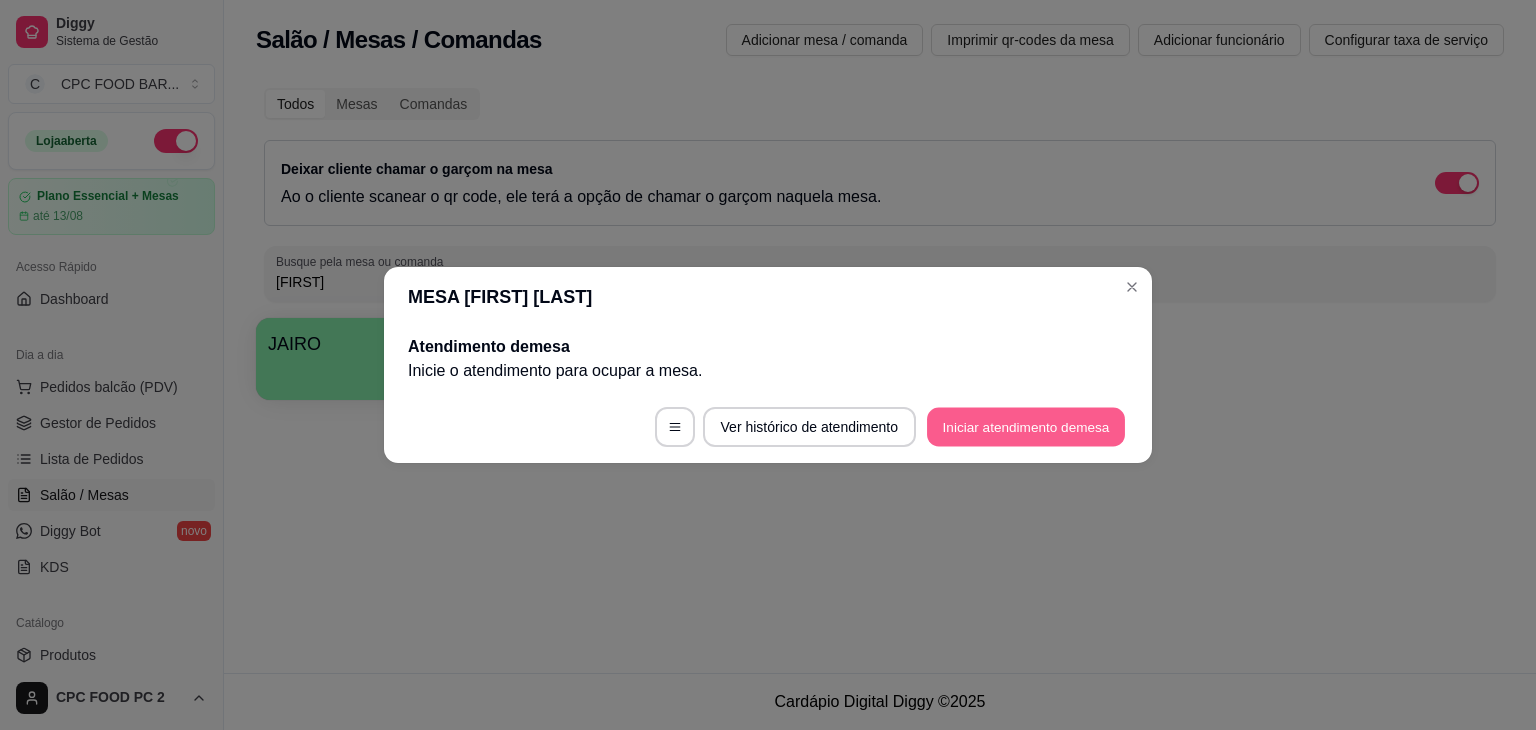 click on "Ver histórico de atendimento Iniciar atendimento de  mesa" at bounding box center [768, 427] 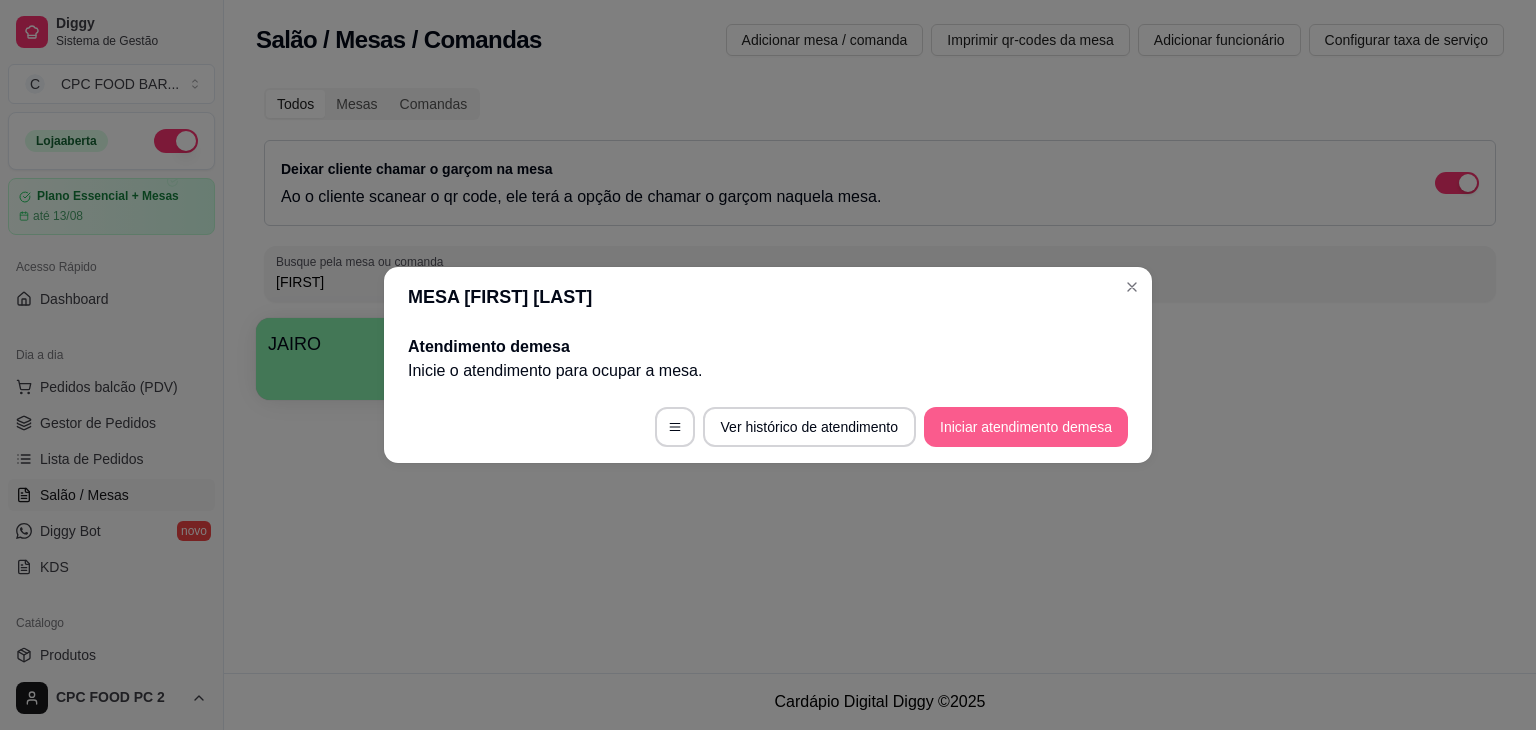 click on "Iniciar atendimento de  mesa" at bounding box center [1026, 427] 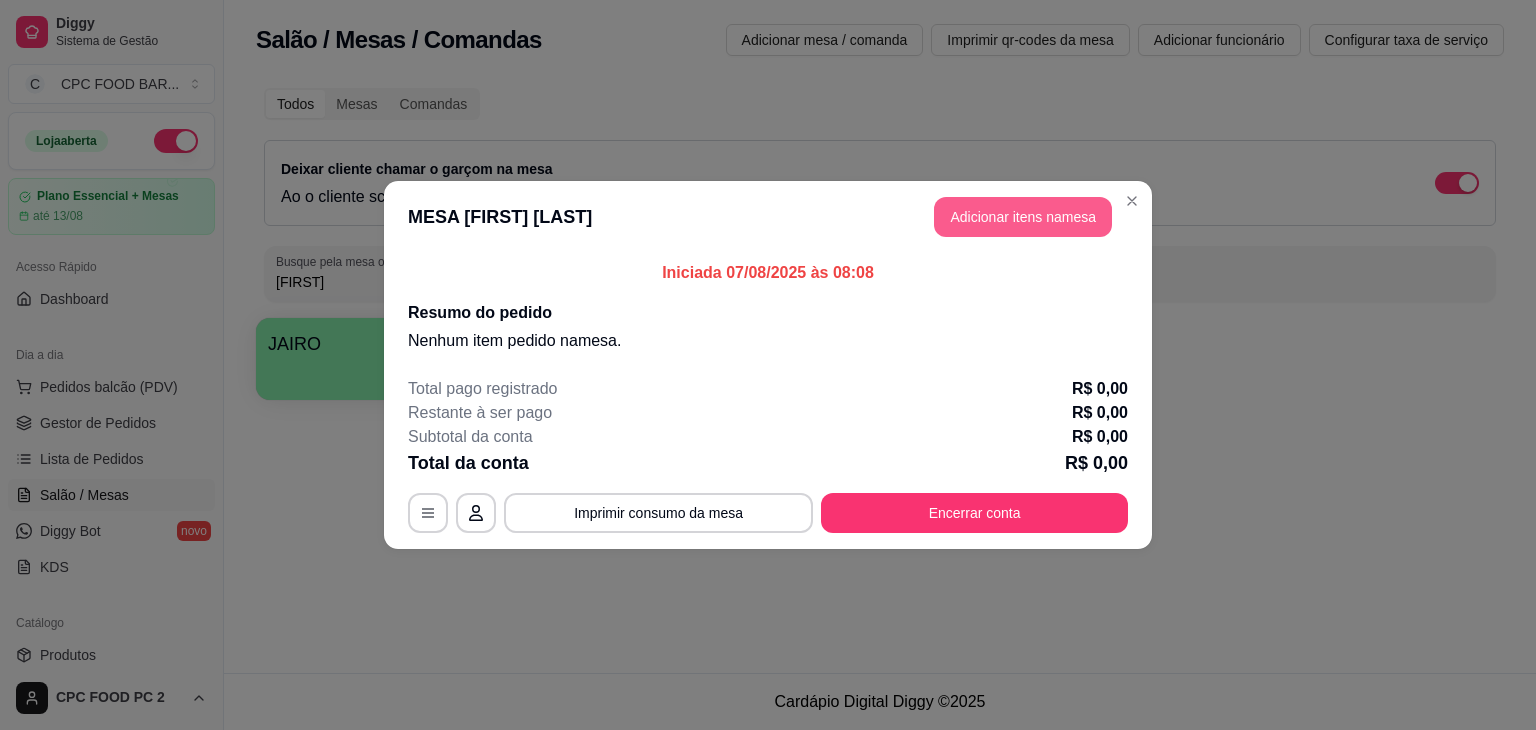 click on "Adicionar itens na  mesa" at bounding box center [1023, 217] 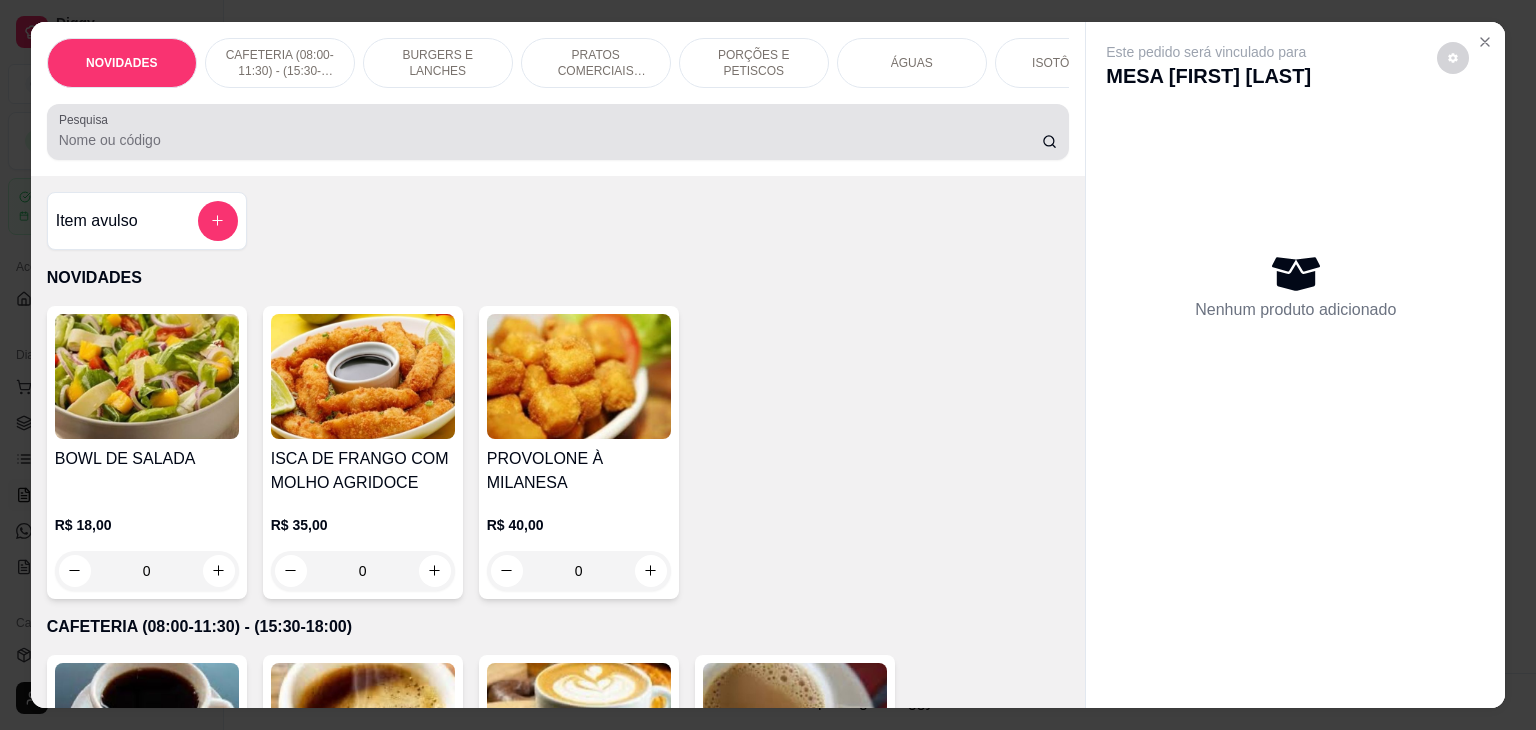 click on "Pesquisa" at bounding box center (550, 140) 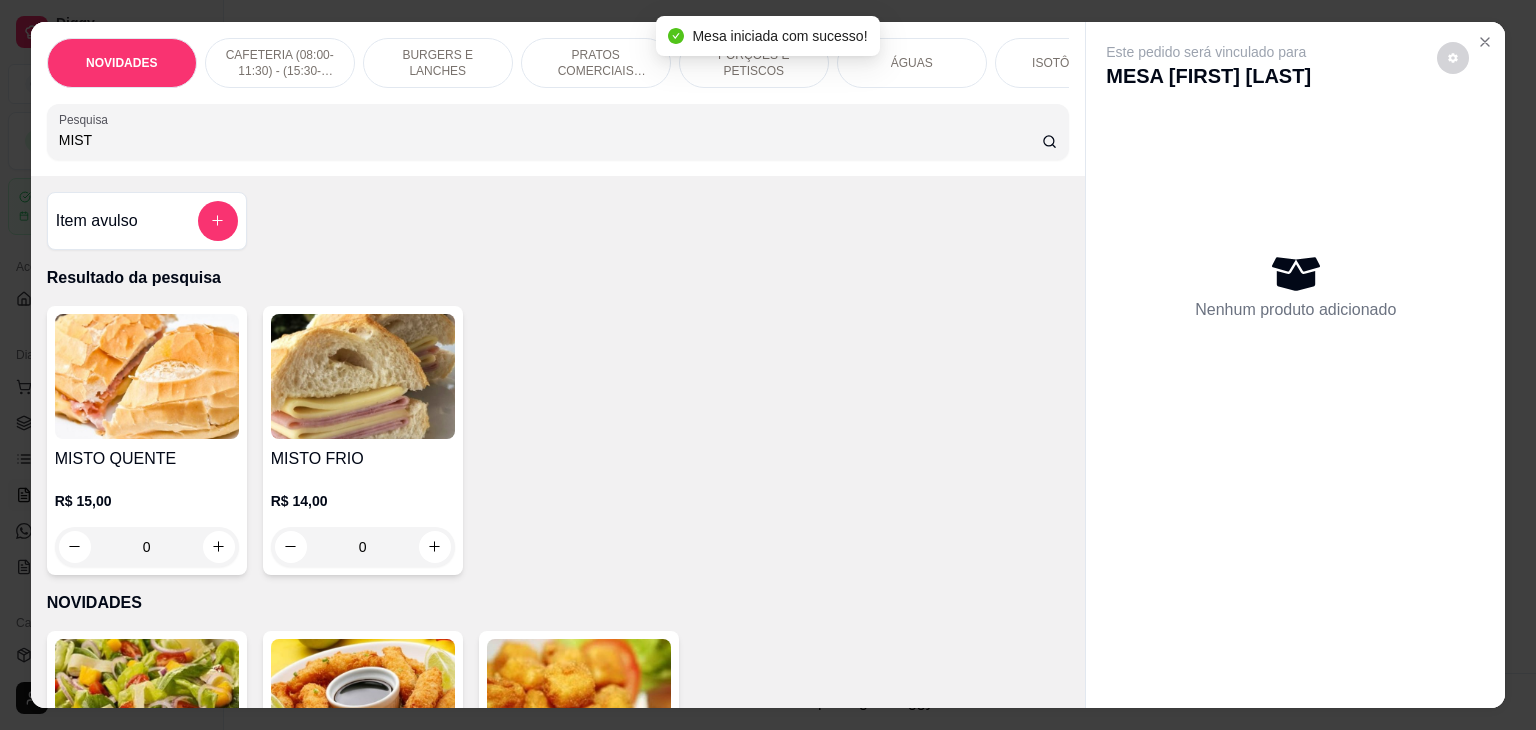 type on "MIST" 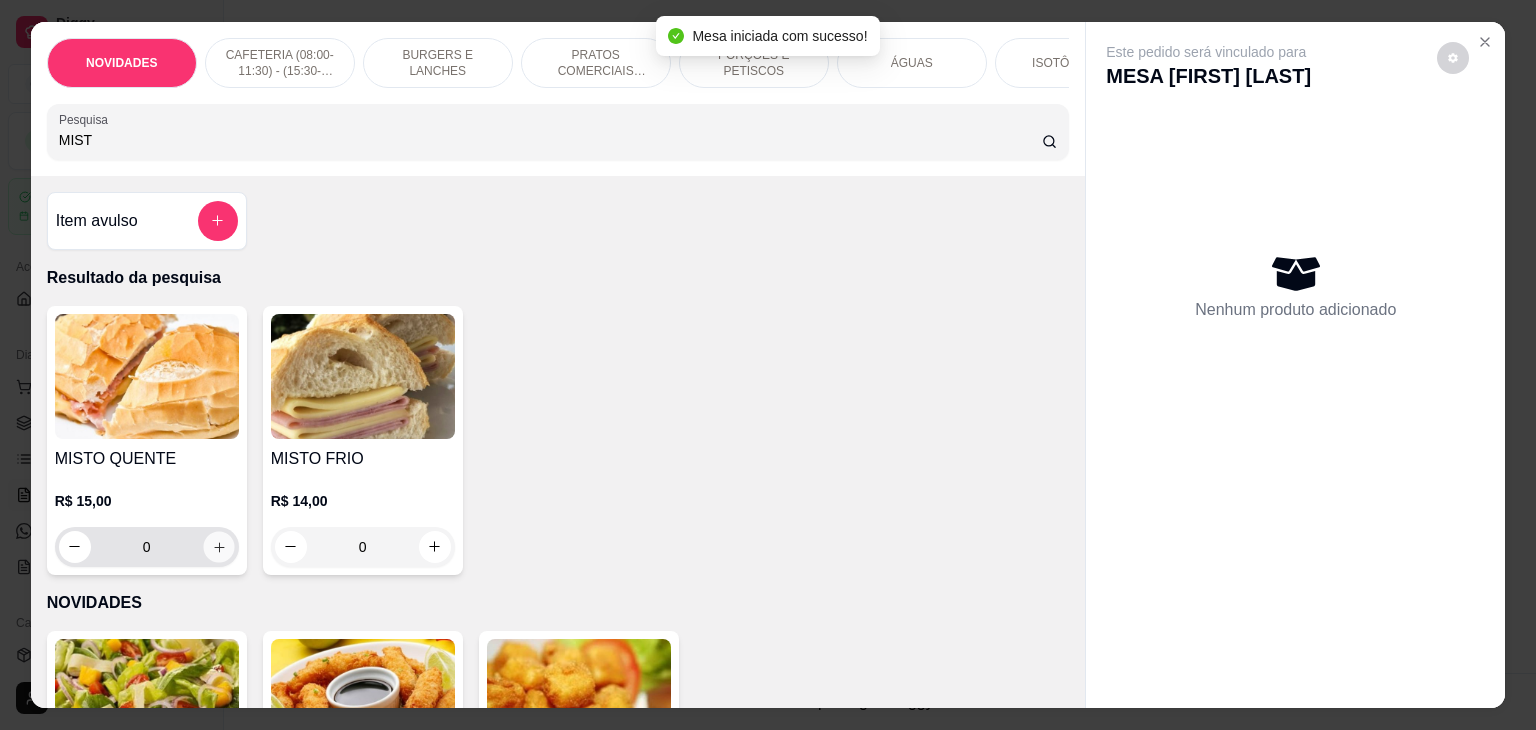 click 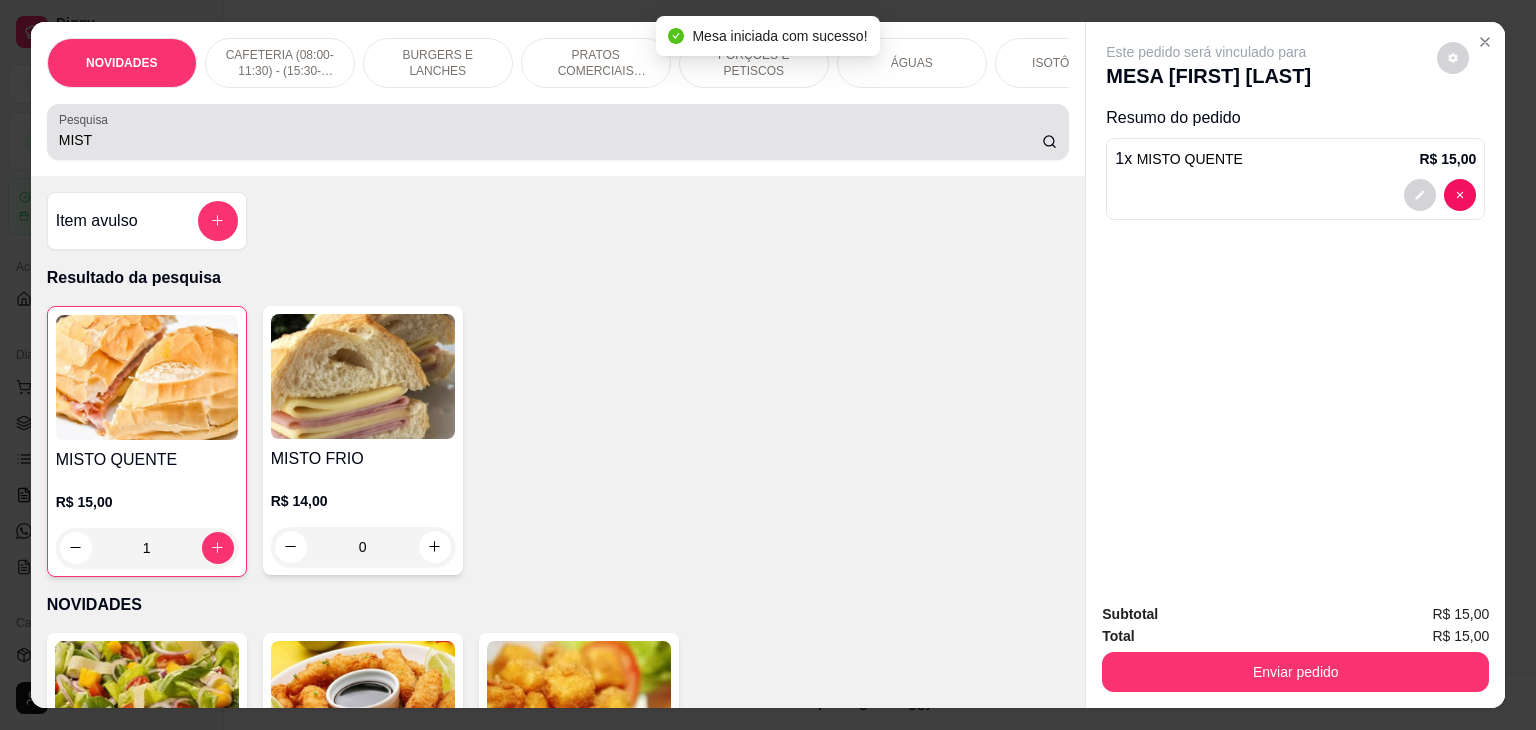 click on "MIST" at bounding box center [550, 140] 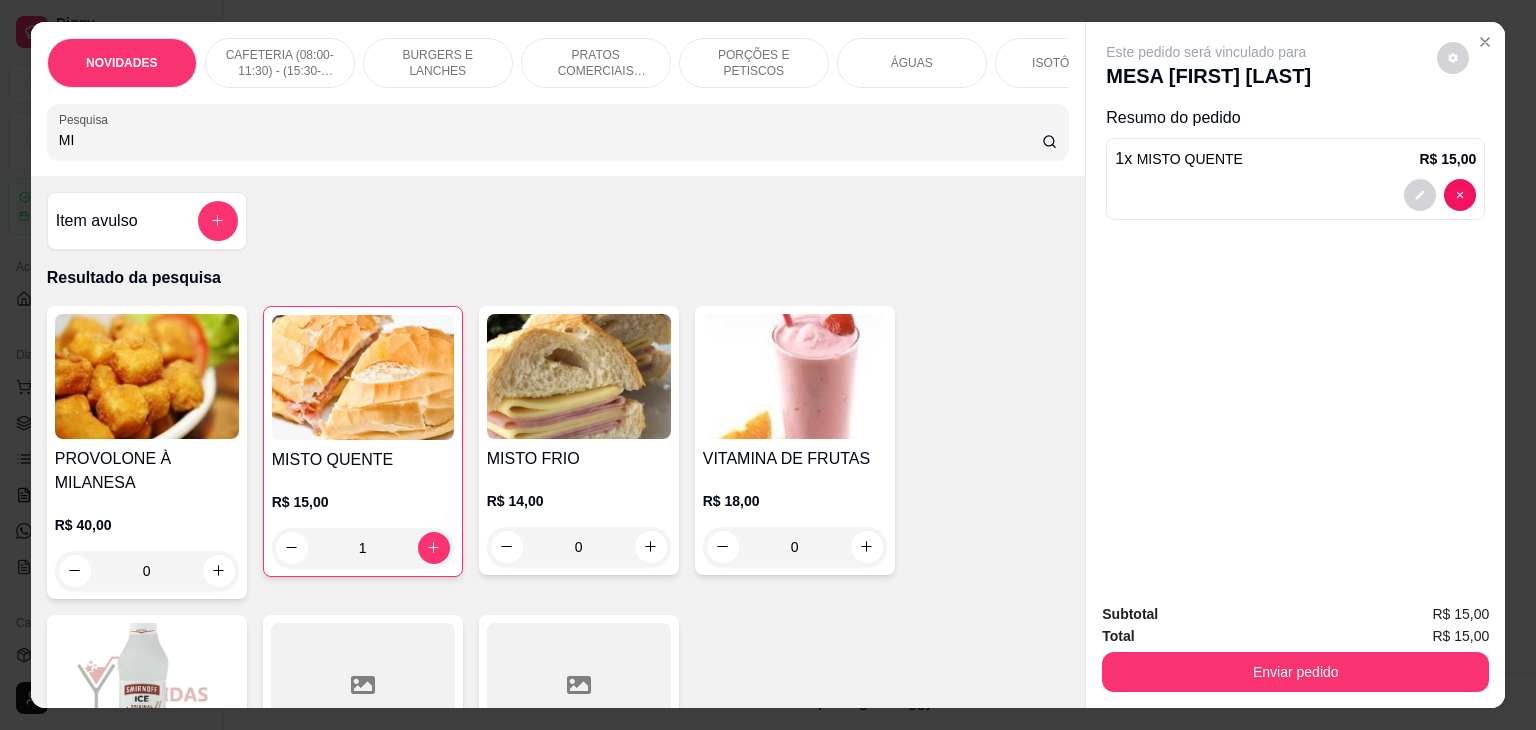 type on "M" 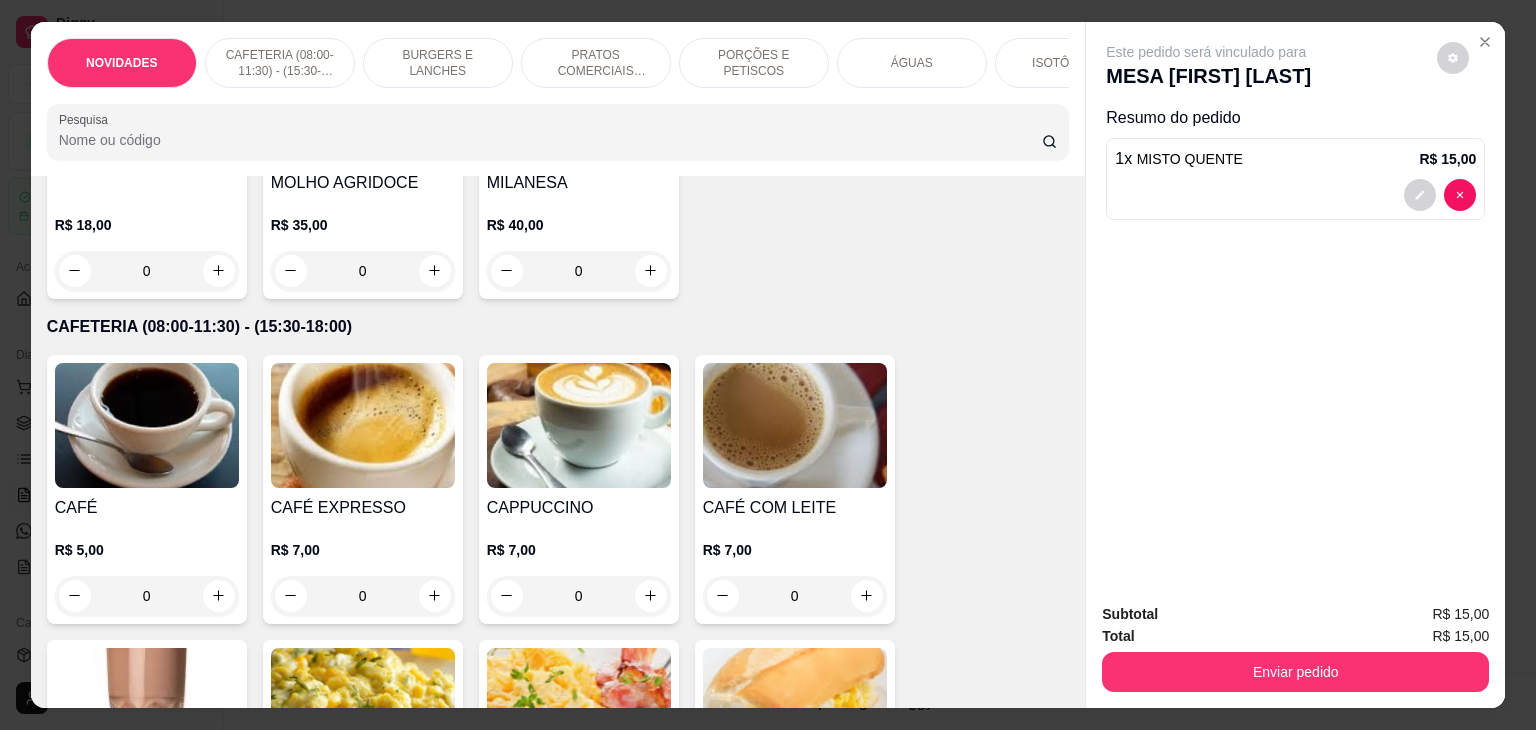 scroll, scrollTop: 400, scrollLeft: 0, axis: vertical 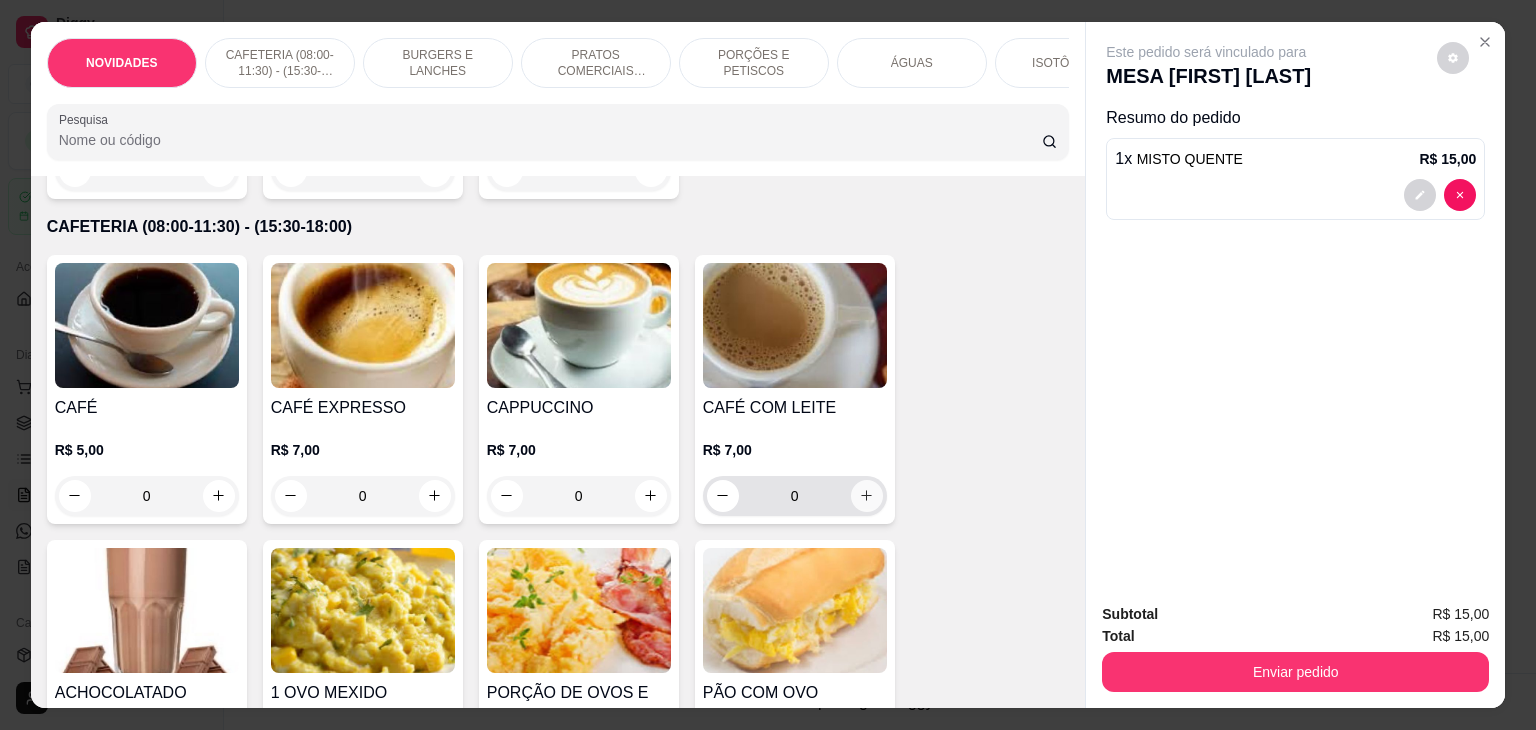 type 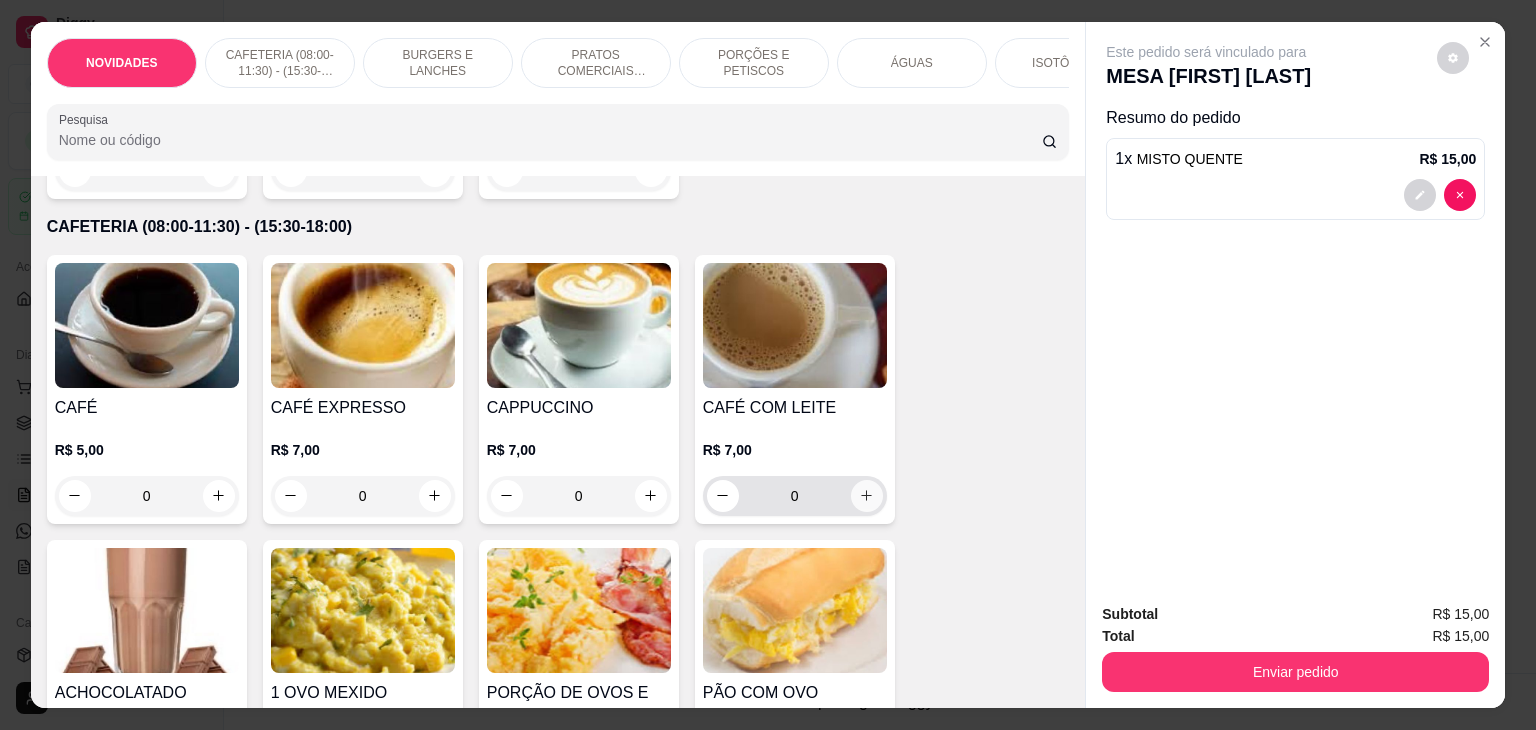 click 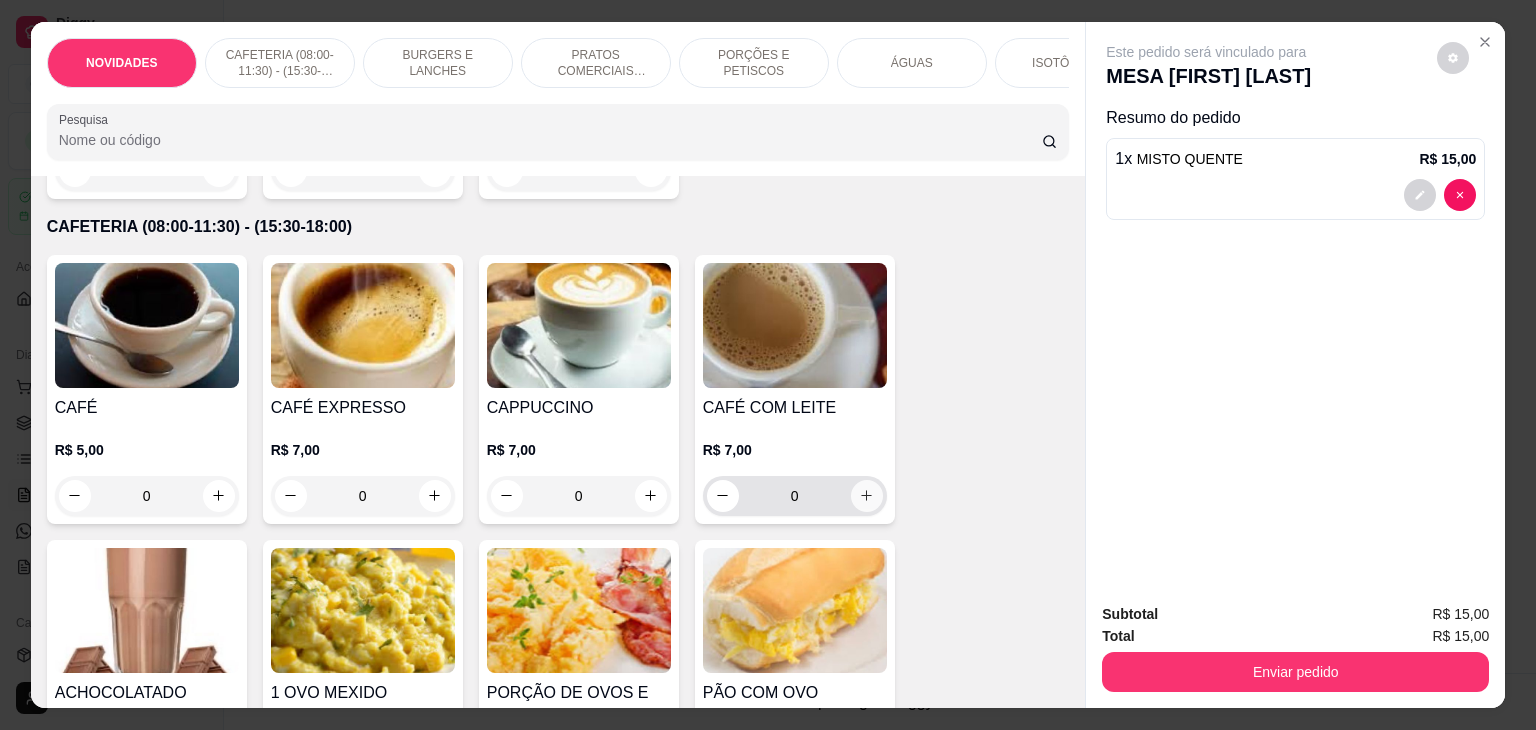 type on "1" 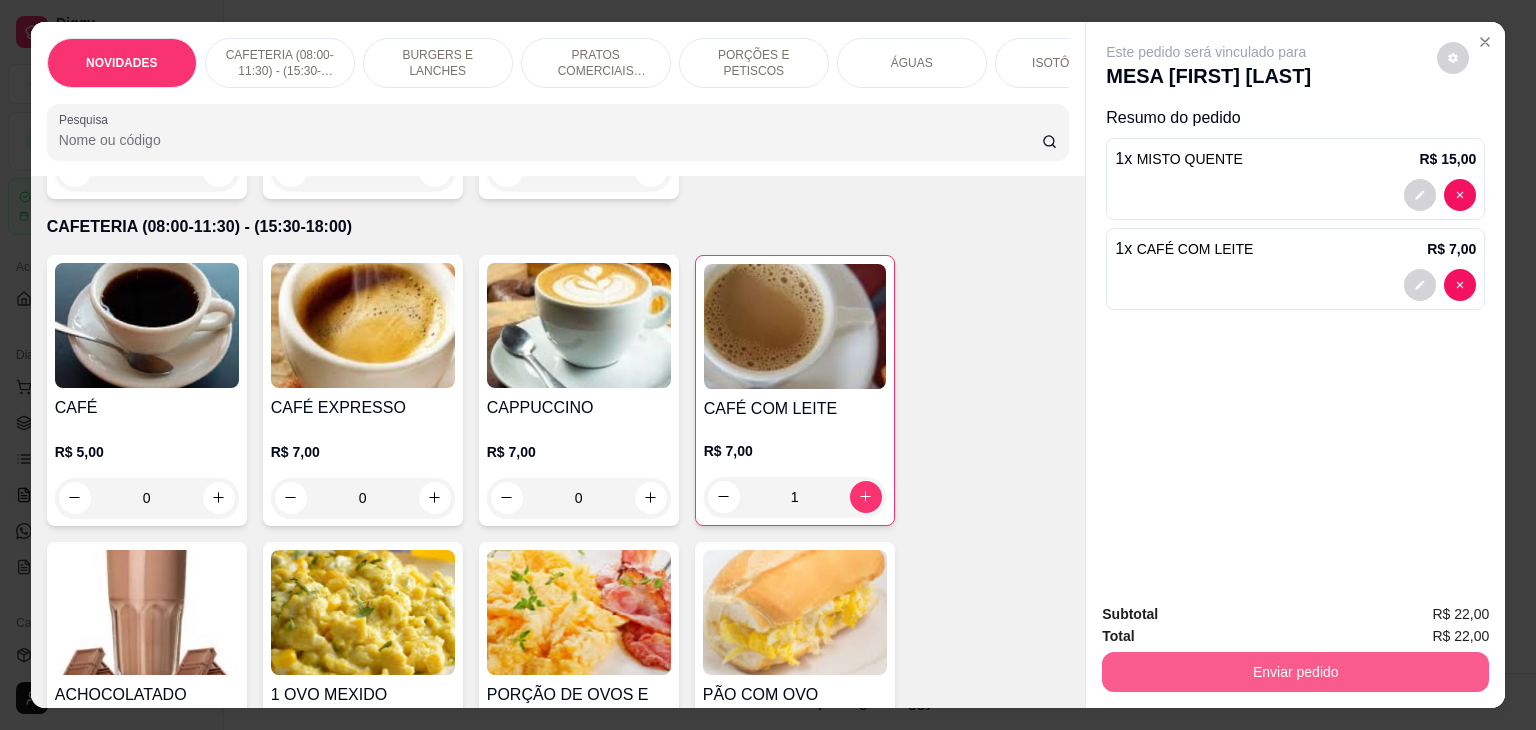 click on "Enviar pedido" at bounding box center [1295, 672] 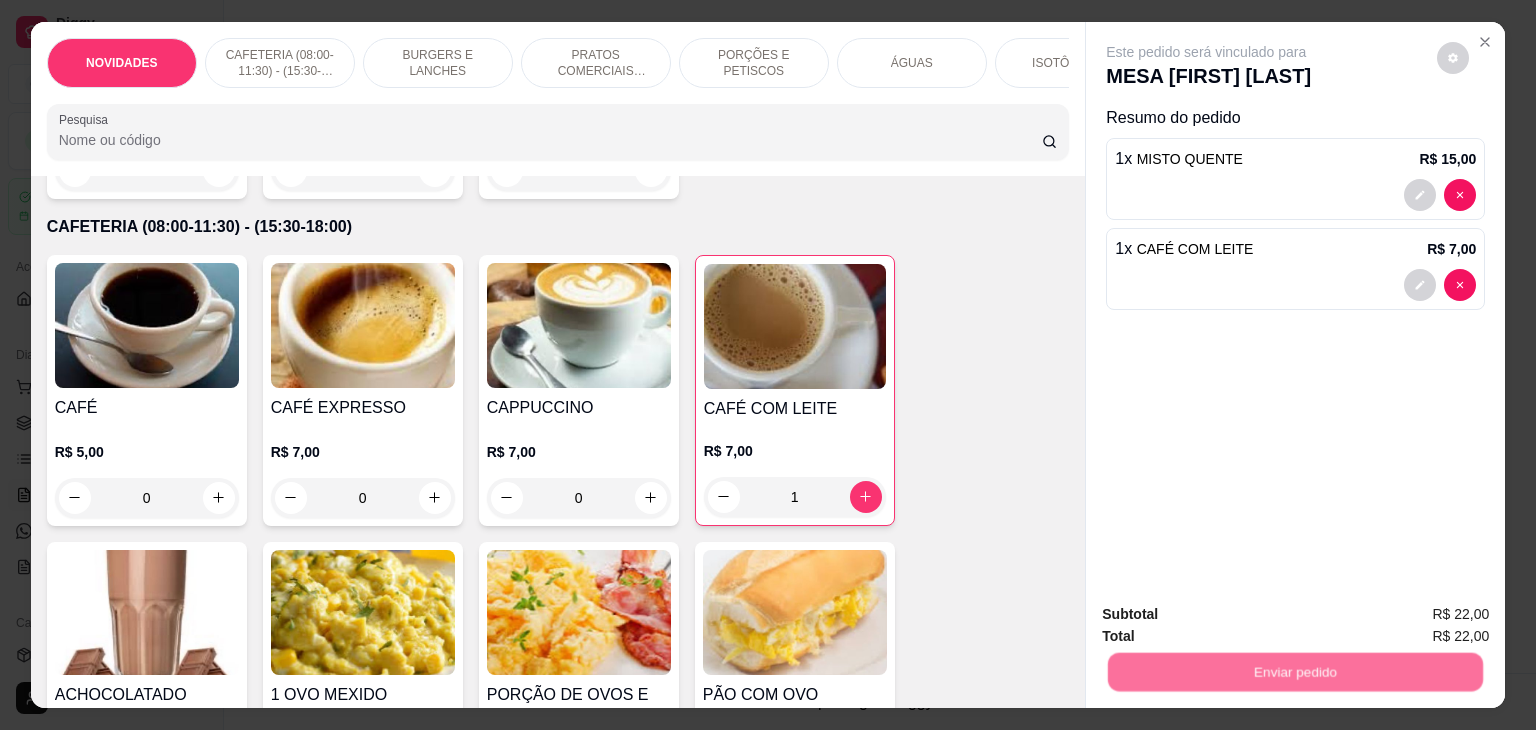 click on "Não registrar e enviar pedido" at bounding box center (1229, 614) 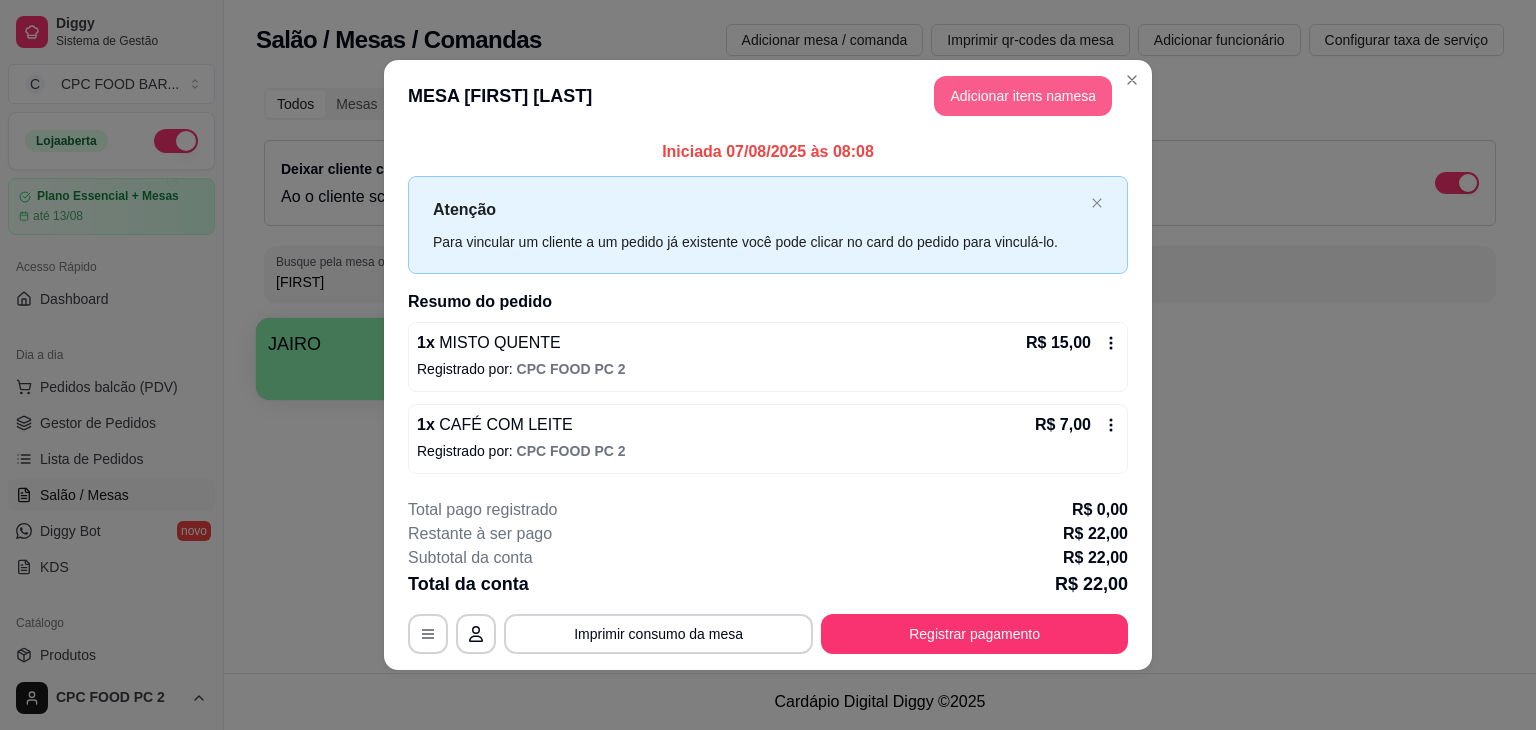 click on "Adicionar itens na  mesa" at bounding box center [1023, 96] 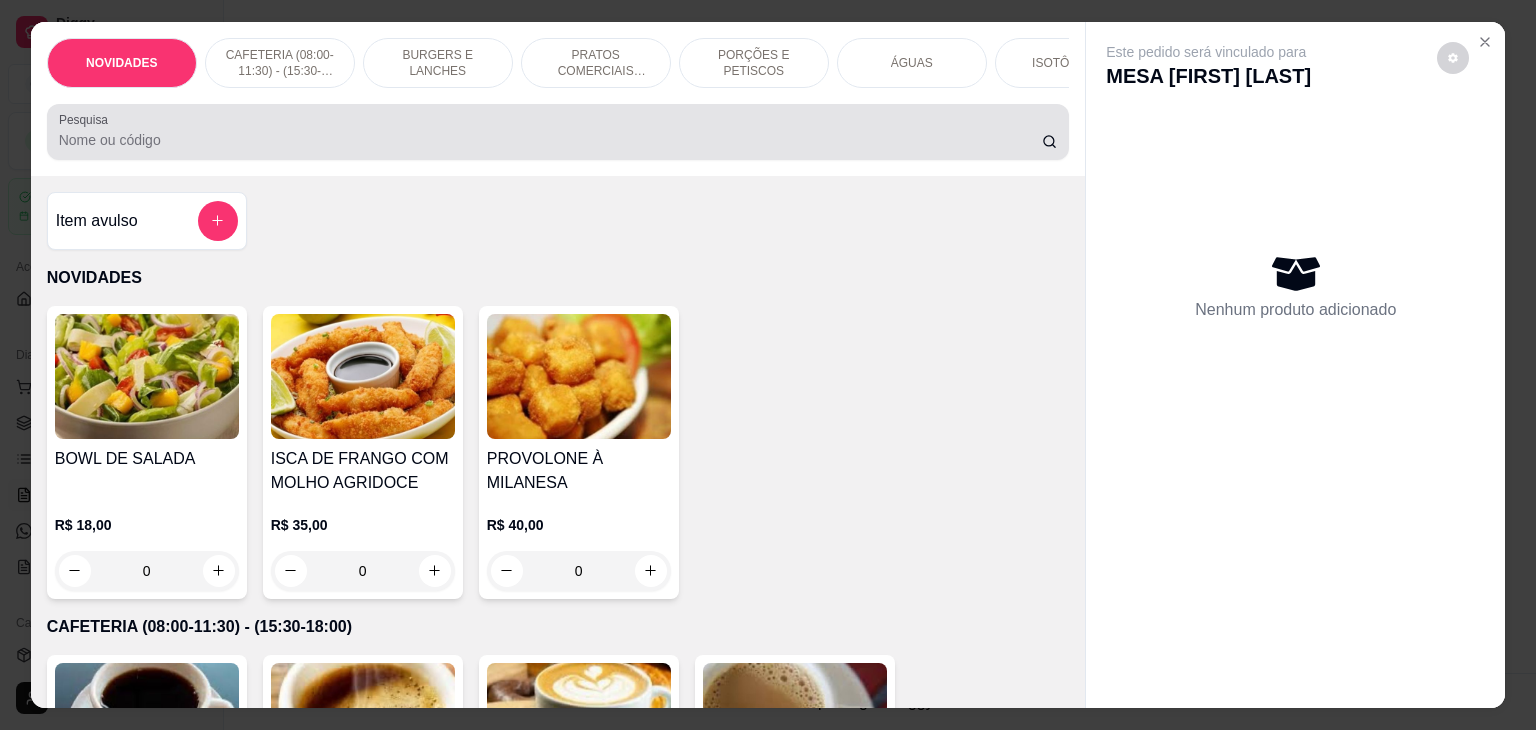 click on "Pesquisa" at bounding box center [550, 140] 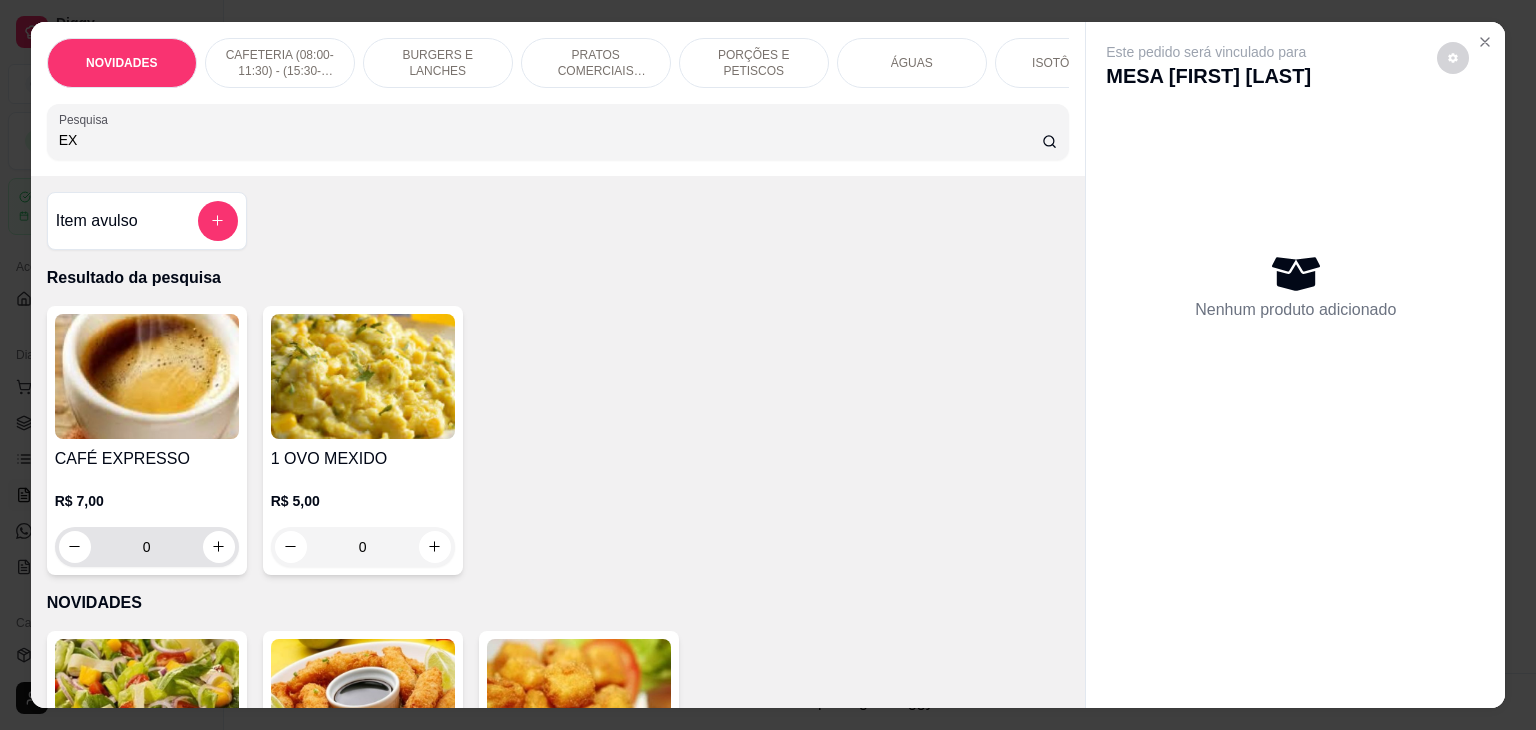 type on "EX" 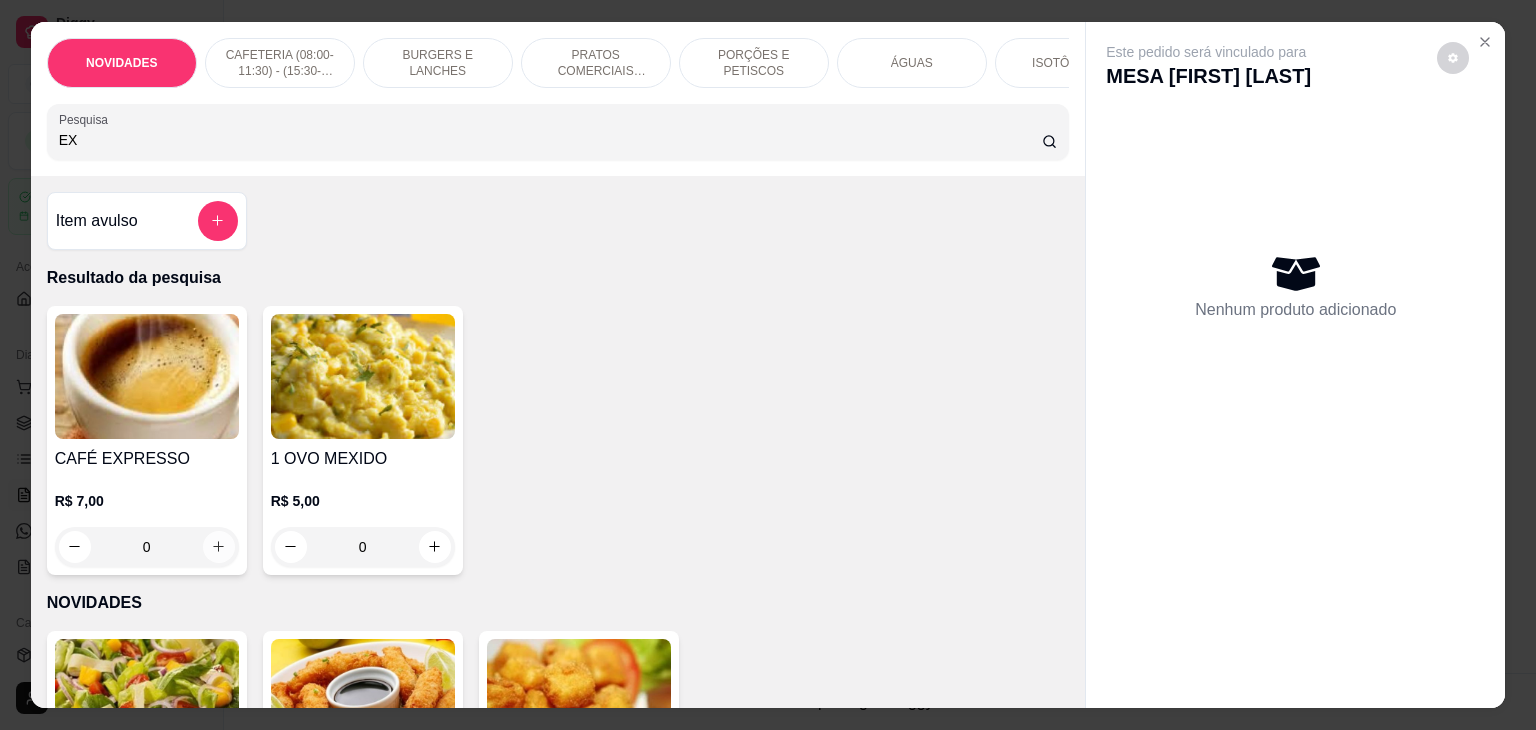 click 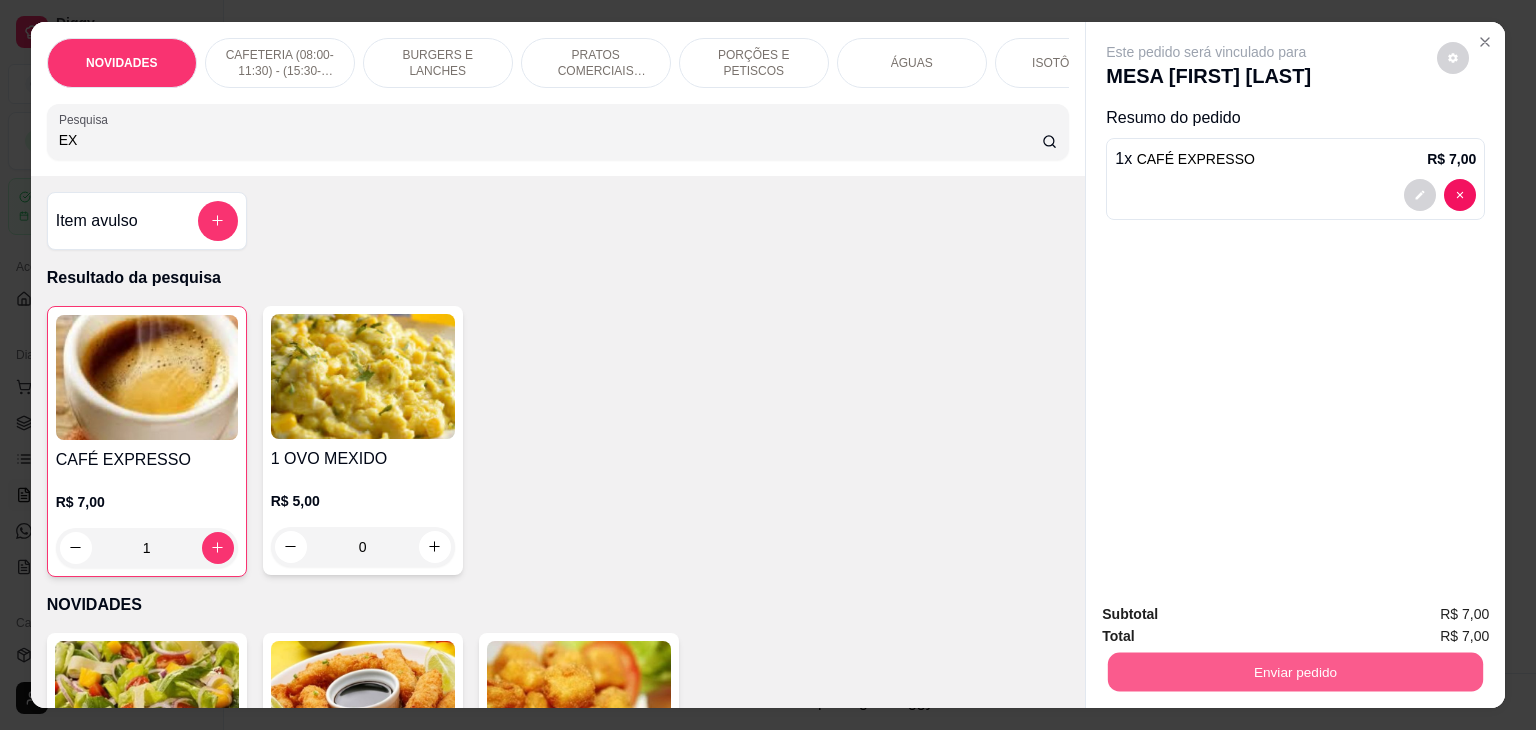 click on "Enviar pedido" at bounding box center [1295, 672] 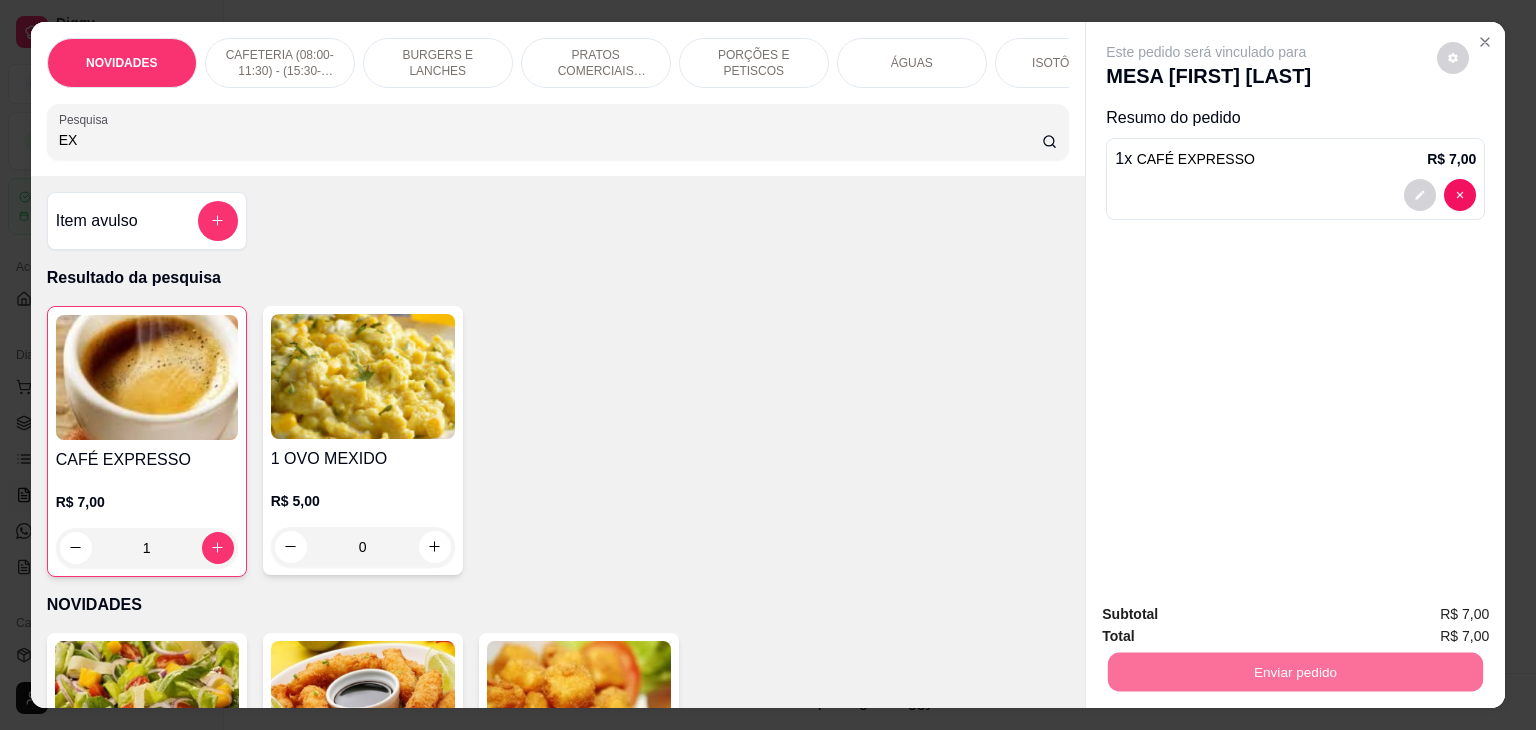 click on "Não registrar e enviar pedido" at bounding box center (1229, 615) 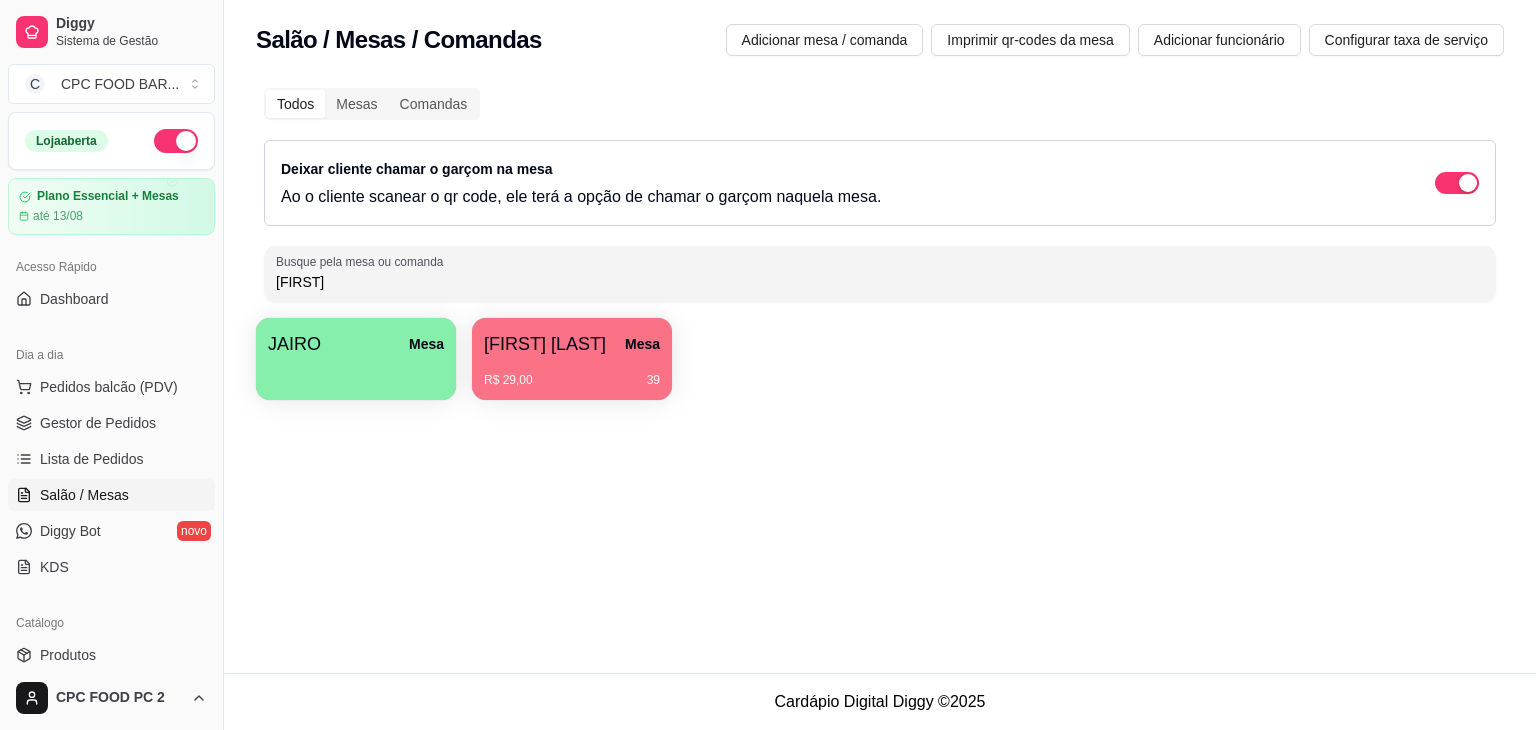 click on "[FIRST] [LAST]" at bounding box center [545, 344] 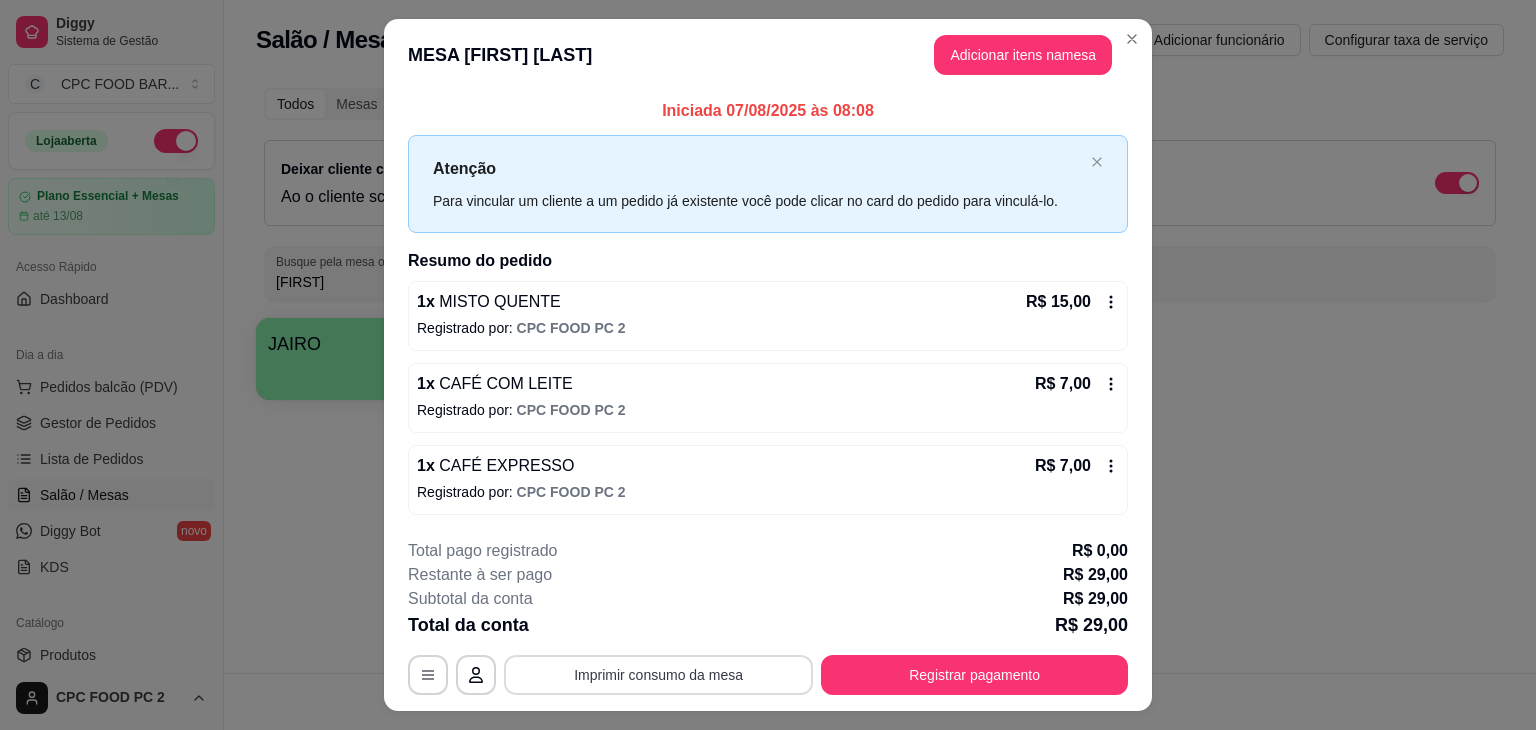 click on "Imprimir consumo da mesa" at bounding box center (658, 675) 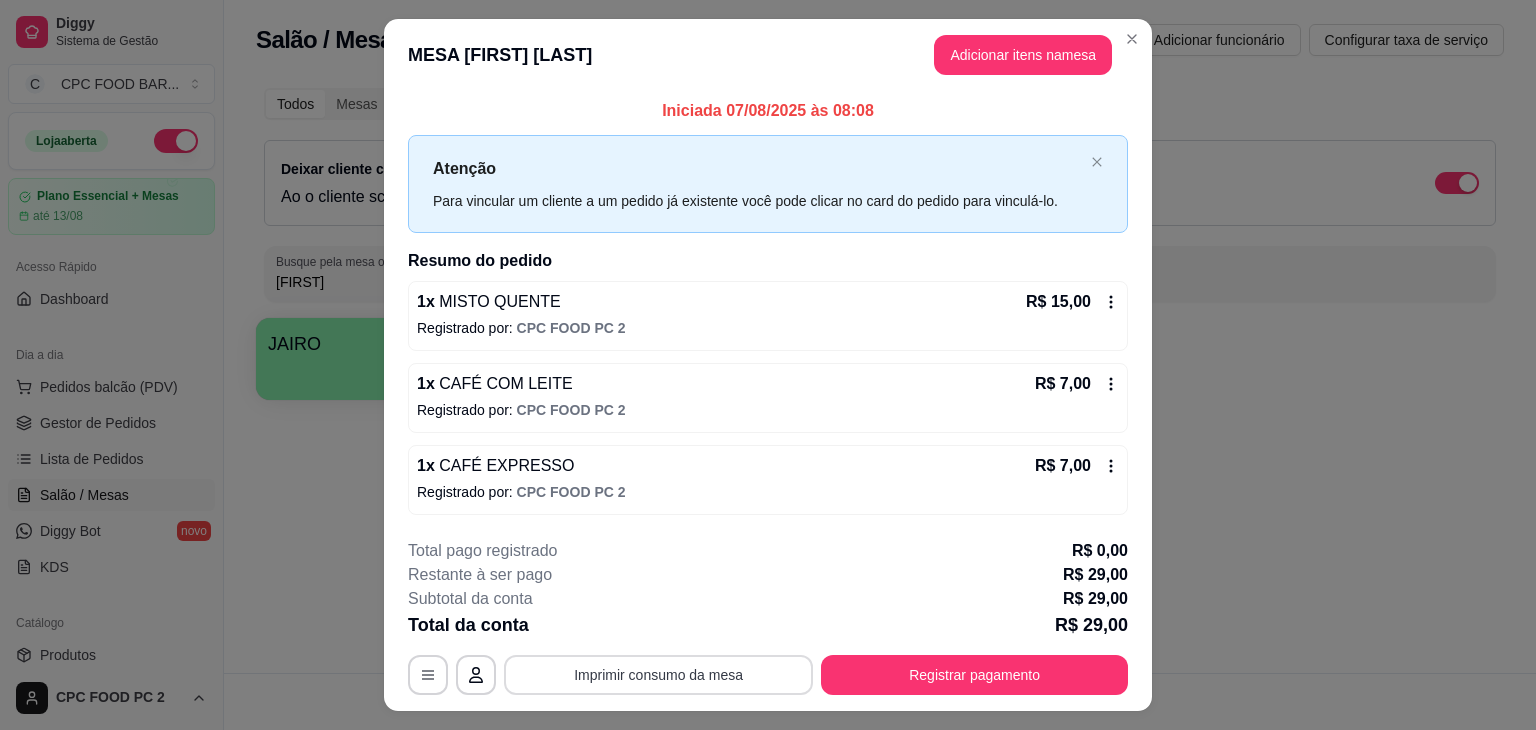 scroll, scrollTop: 0, scrollLeft: 0, axis: both 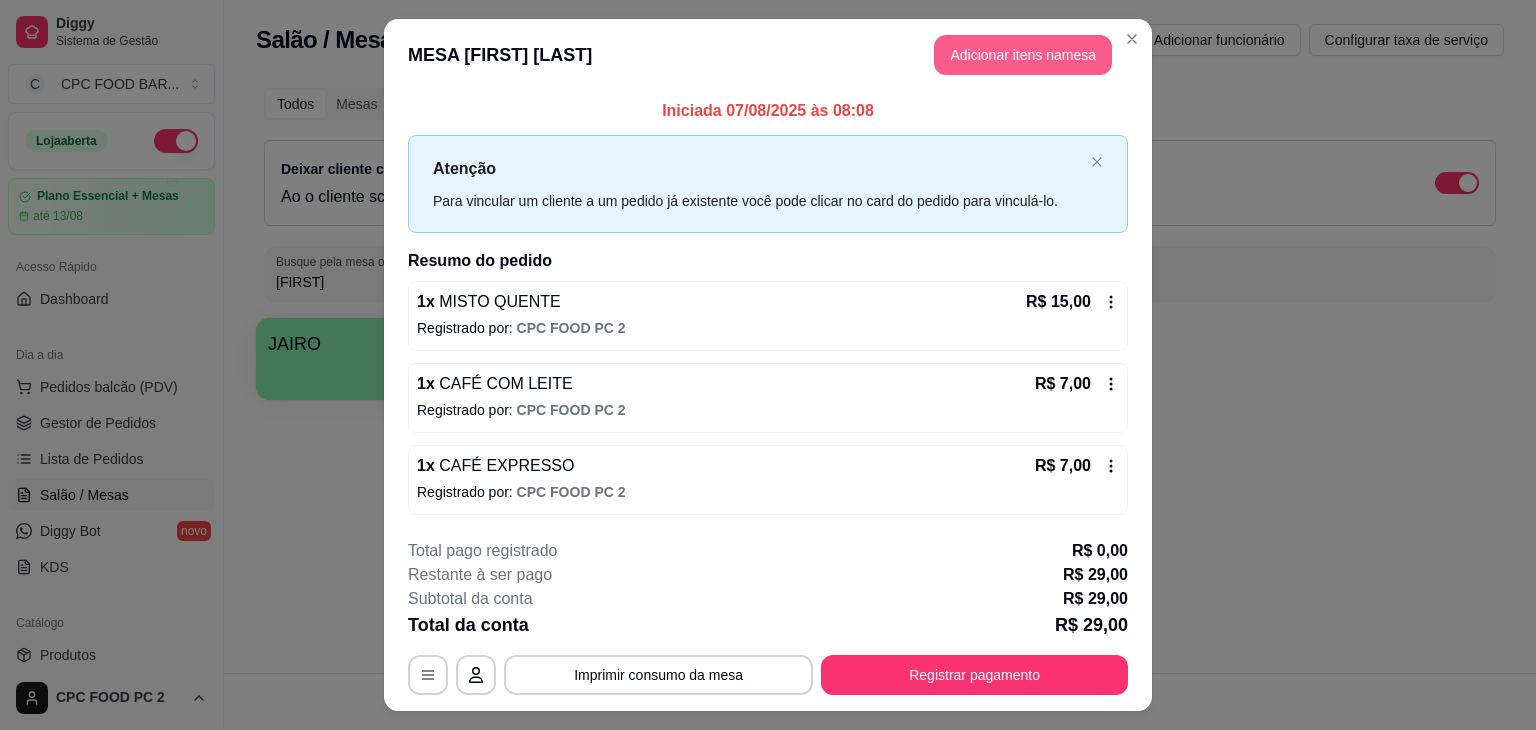 click on "Adicionar itens na  mesa" at bounding box center [1023, 55] 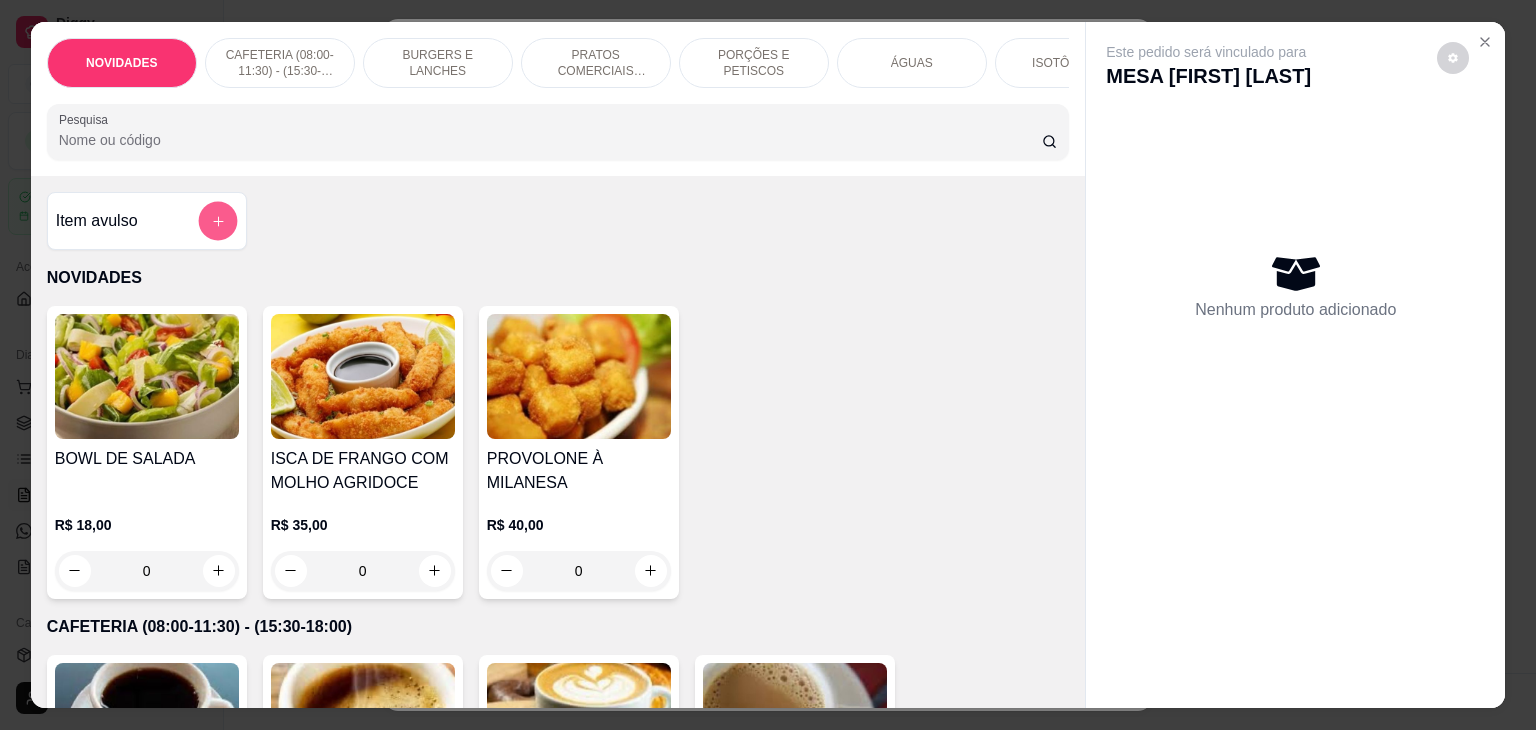 click at bounding box center (217, 221) 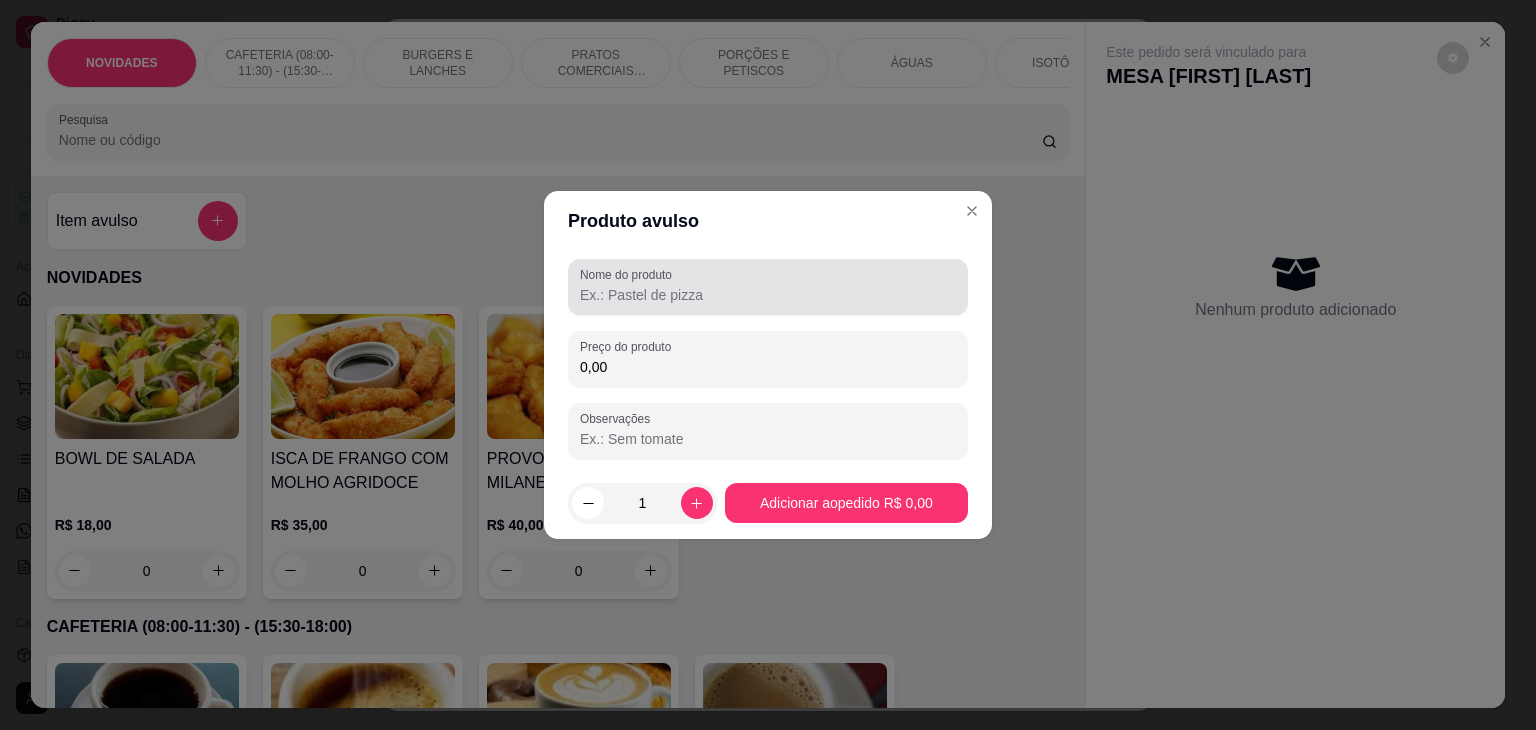 click on "Nome do produto" at bounding box center (768, 295) 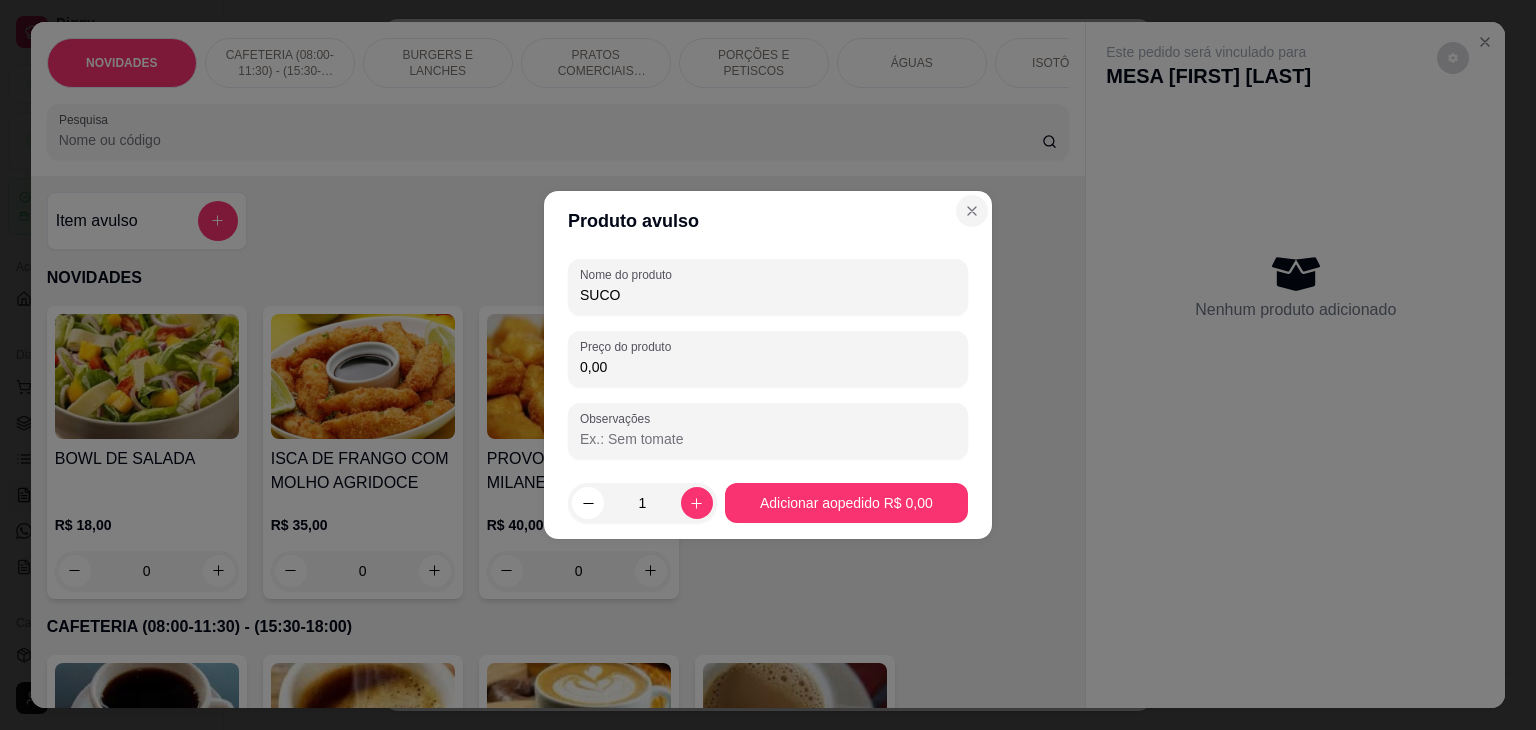 type on "SUCO" 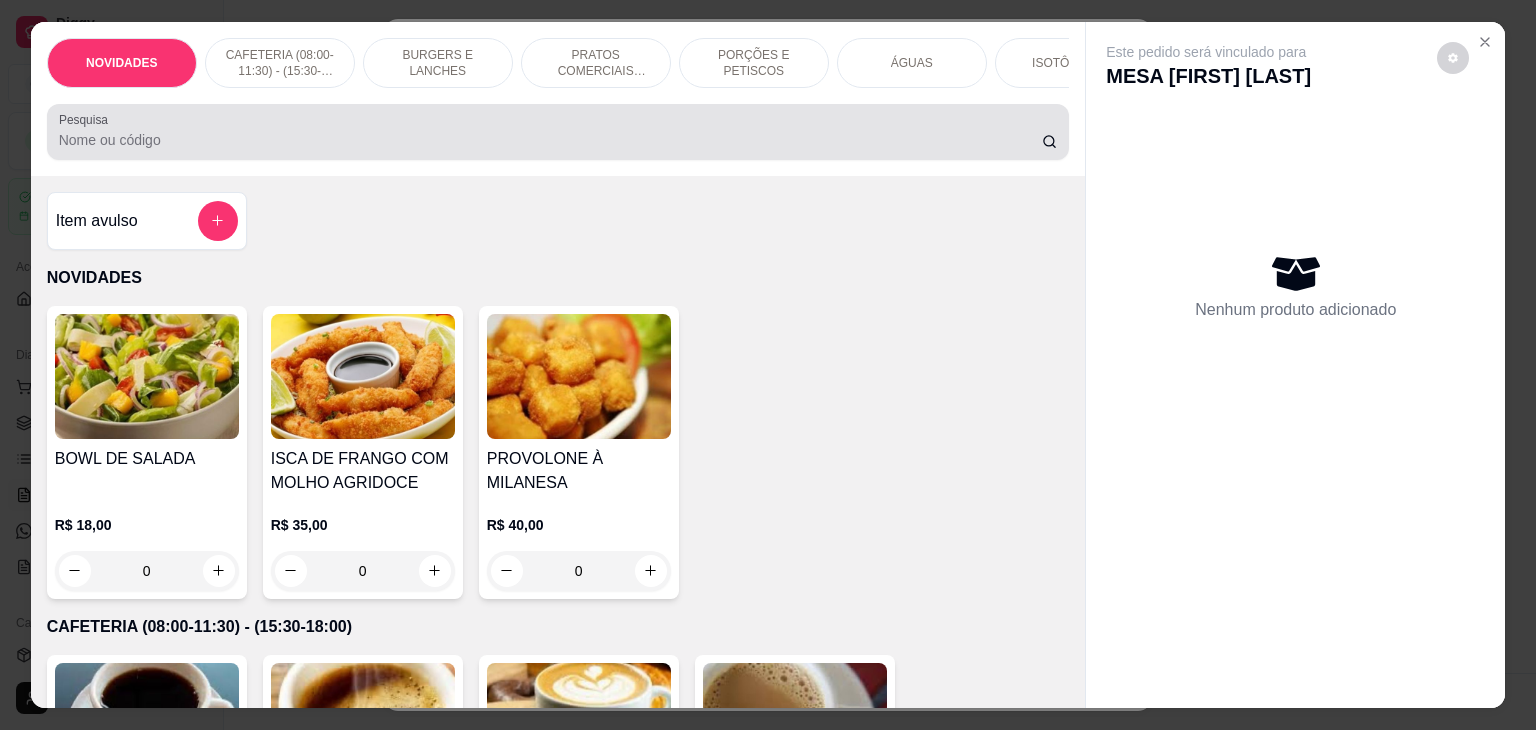 click at bounding box center (558, 132) 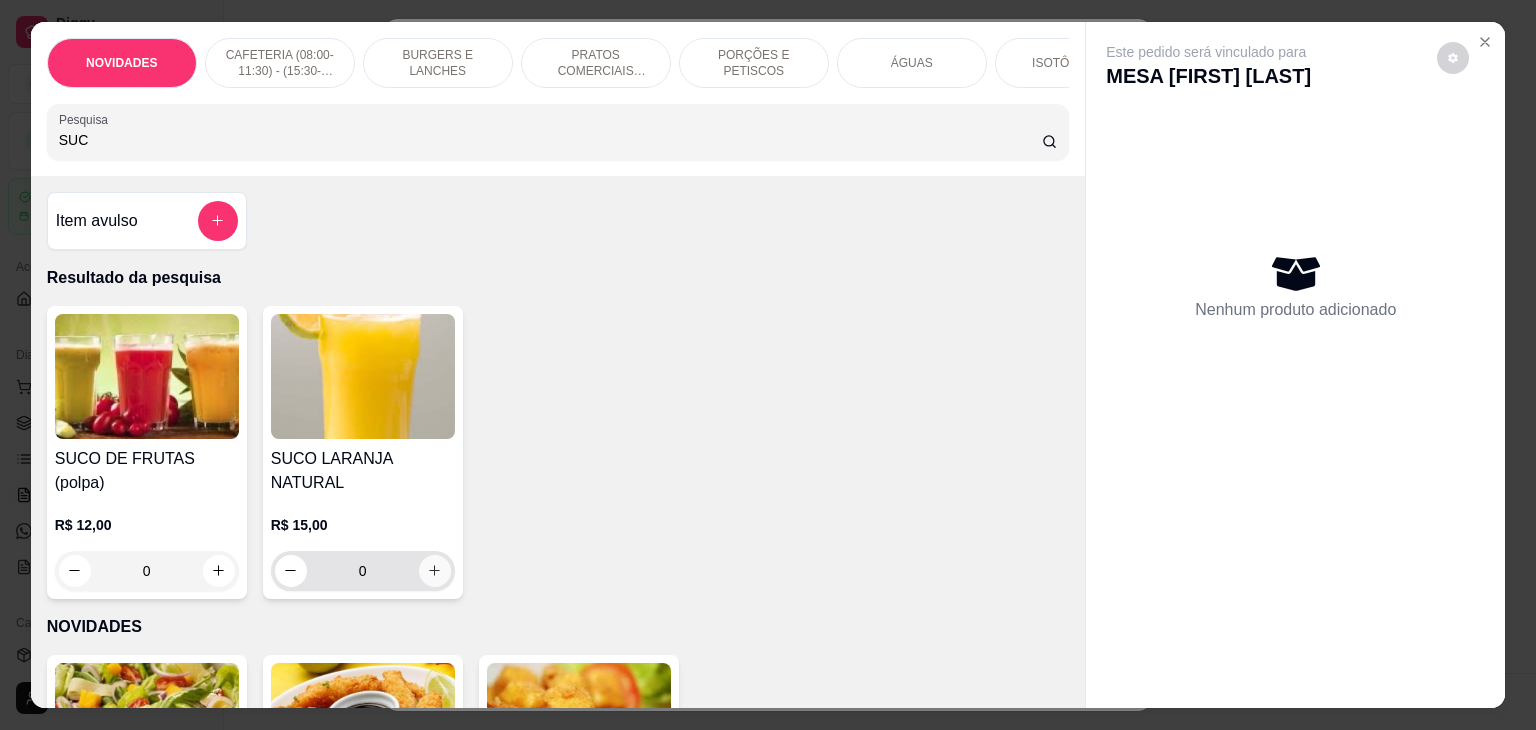 type on "SUC" 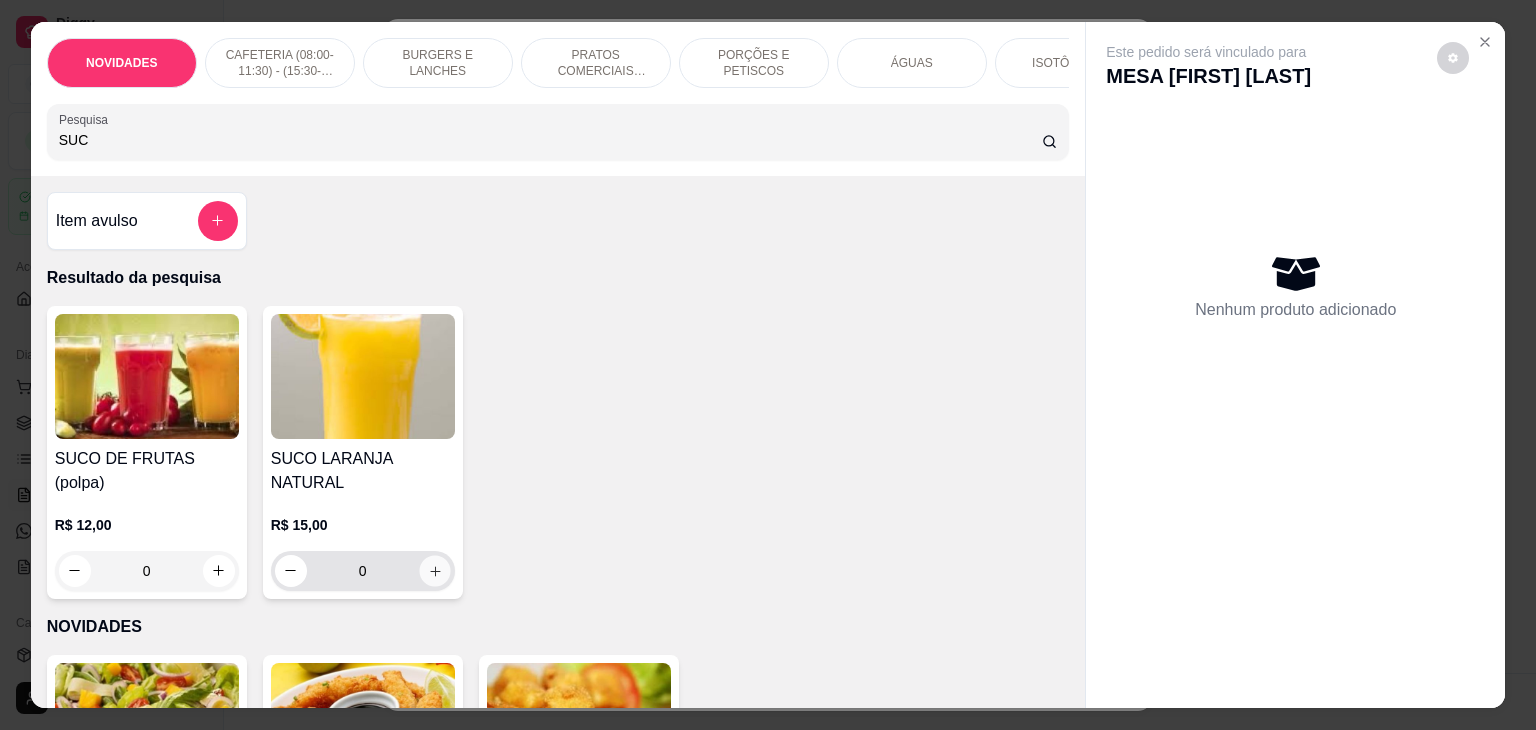 click at bounding box center (434, 570) 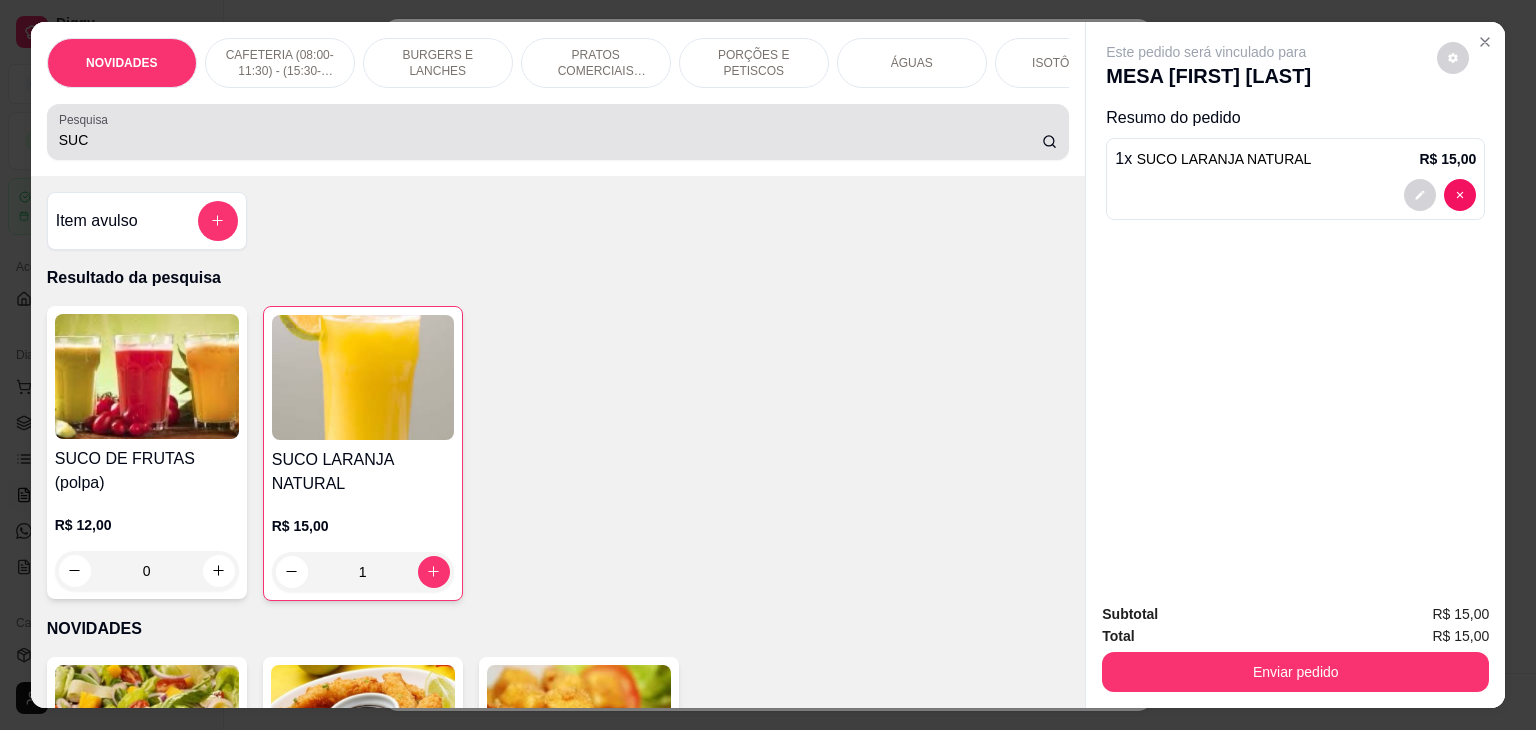 click on "SUC" at bounding box center (550, 140) 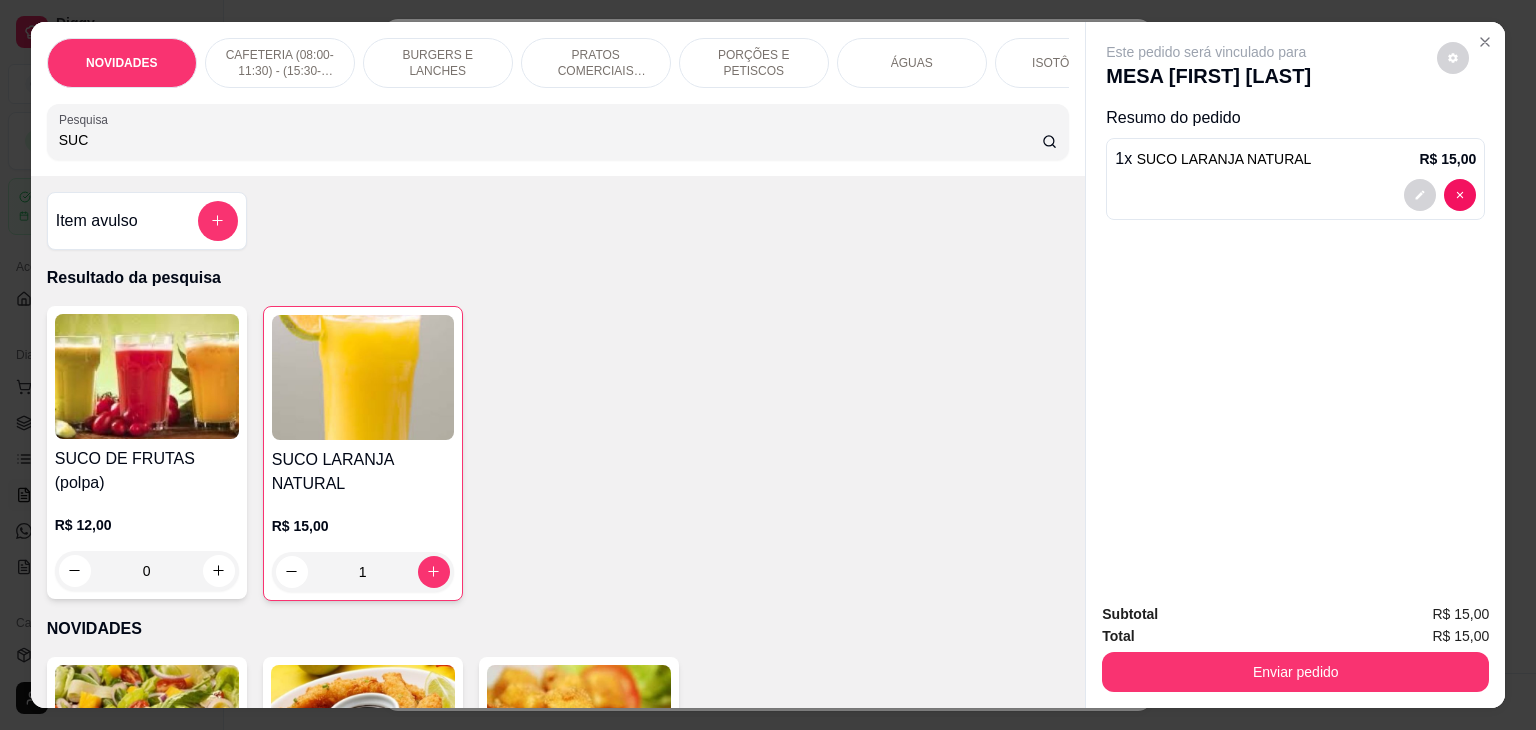 click on "SUC" at bounding box center (550, 140) 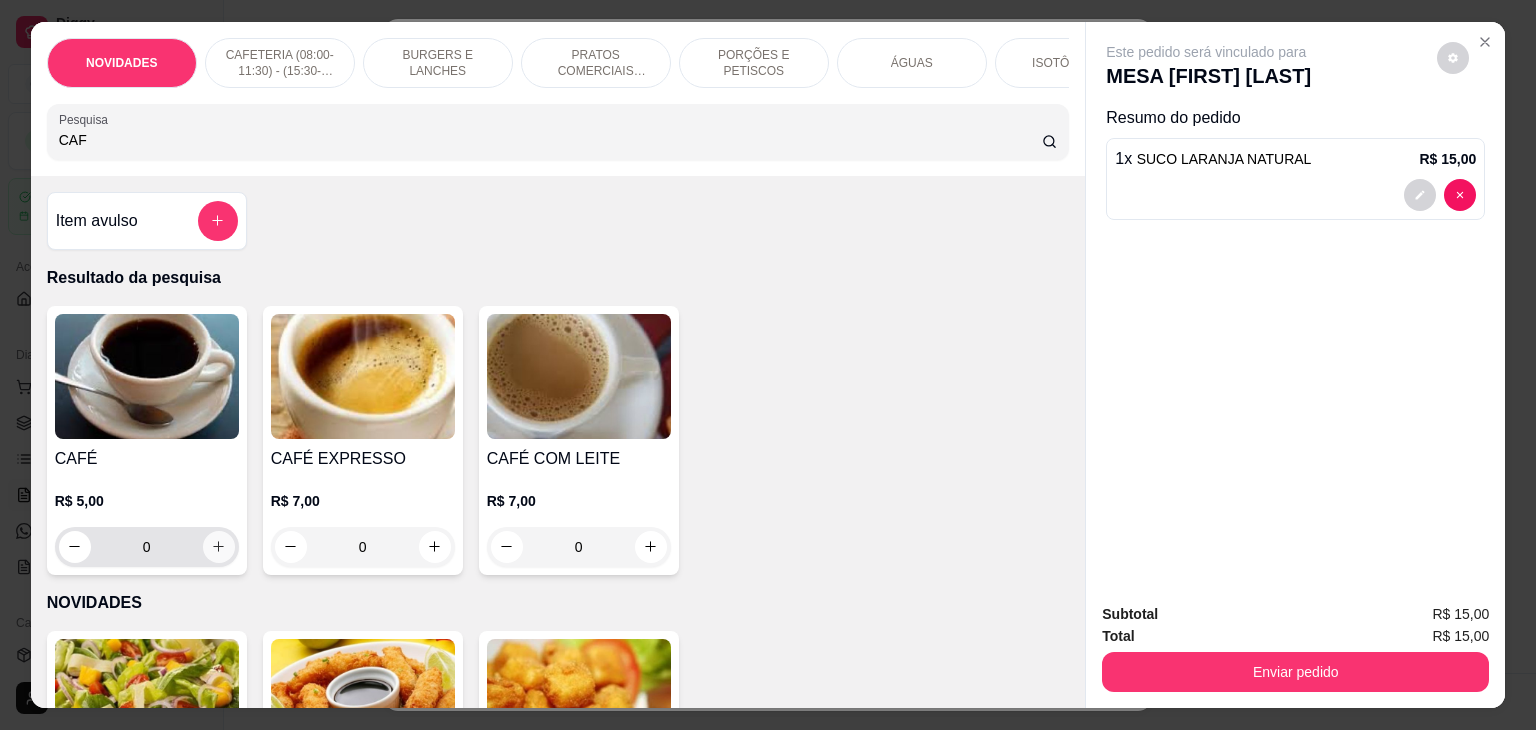 type on "CAF" 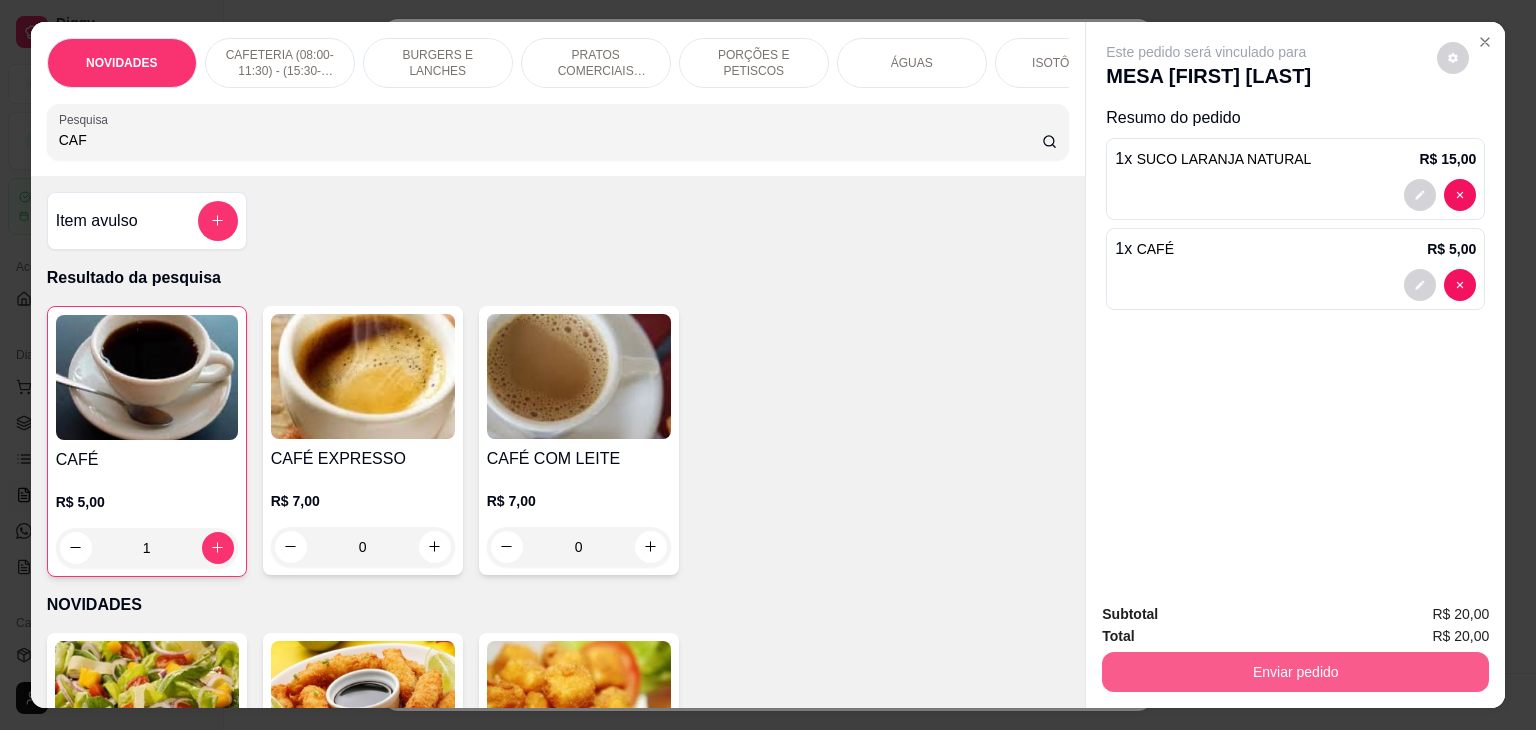 click on "Enviar pedido" at bounding box center [1295, 672] 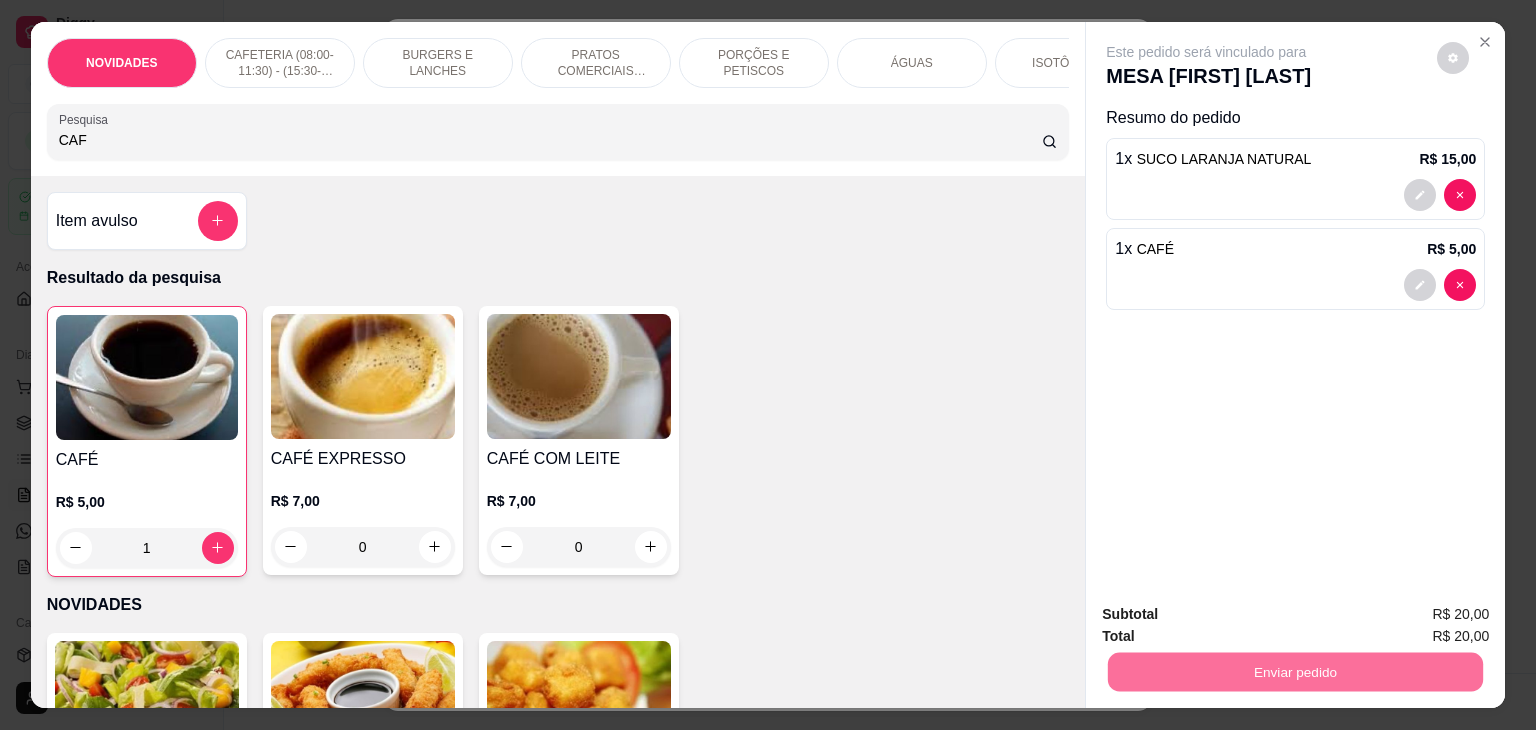 click on "Não registrar e enviar pedido" at bounding box center (1229, 614) 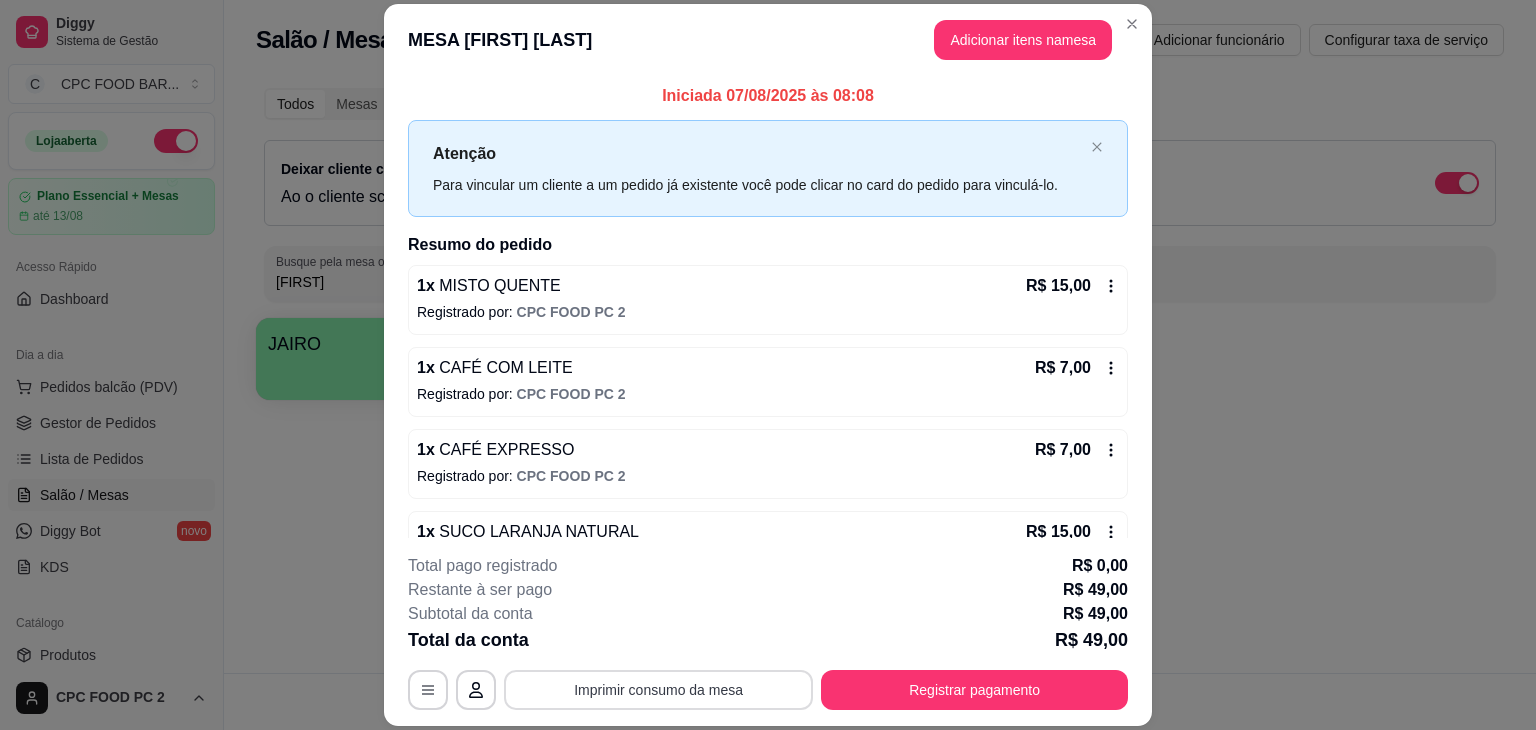 click on "Imprimir consumo da mesa" at bounding box center [658, 690] 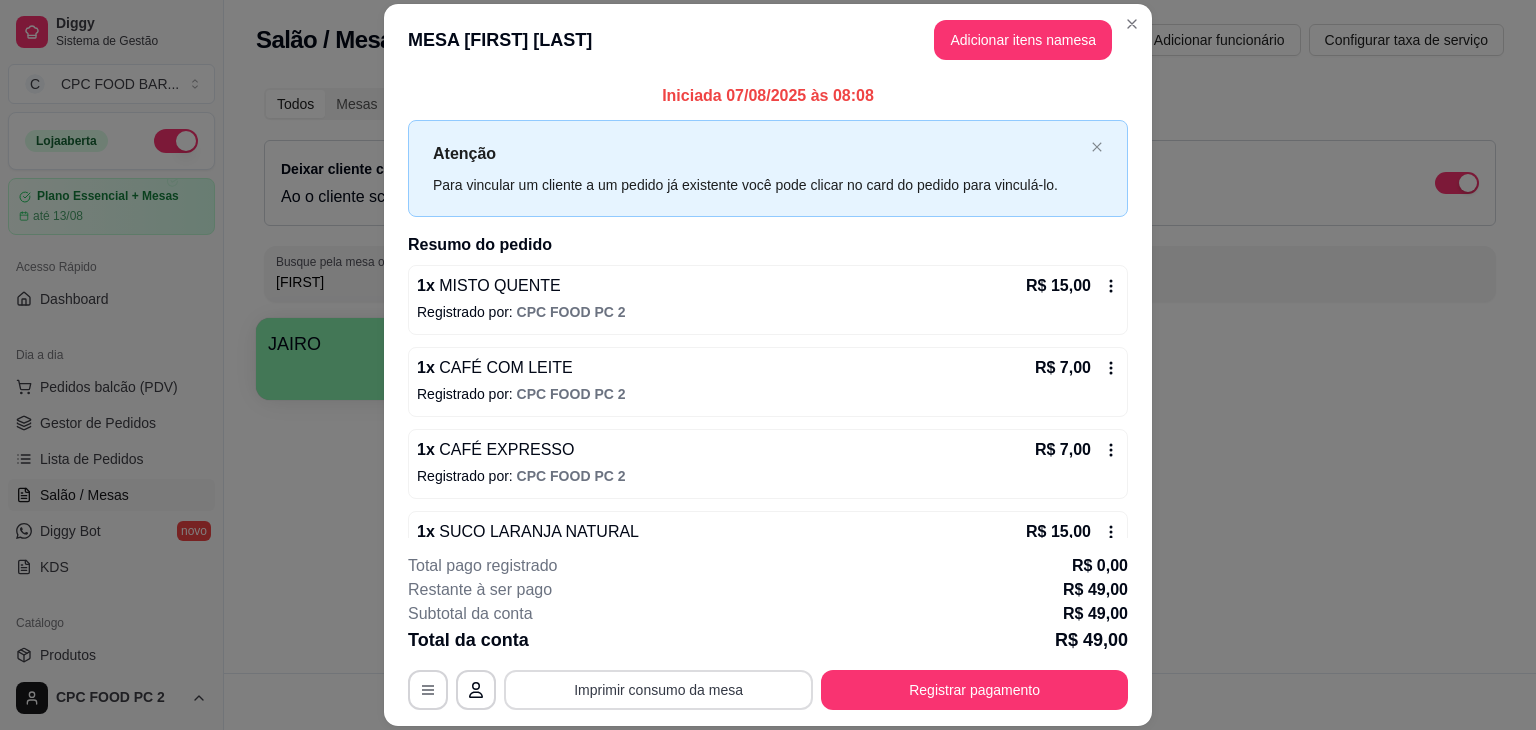 scroll, scrollTop: 0, scrollLeft: 0, axis: both 